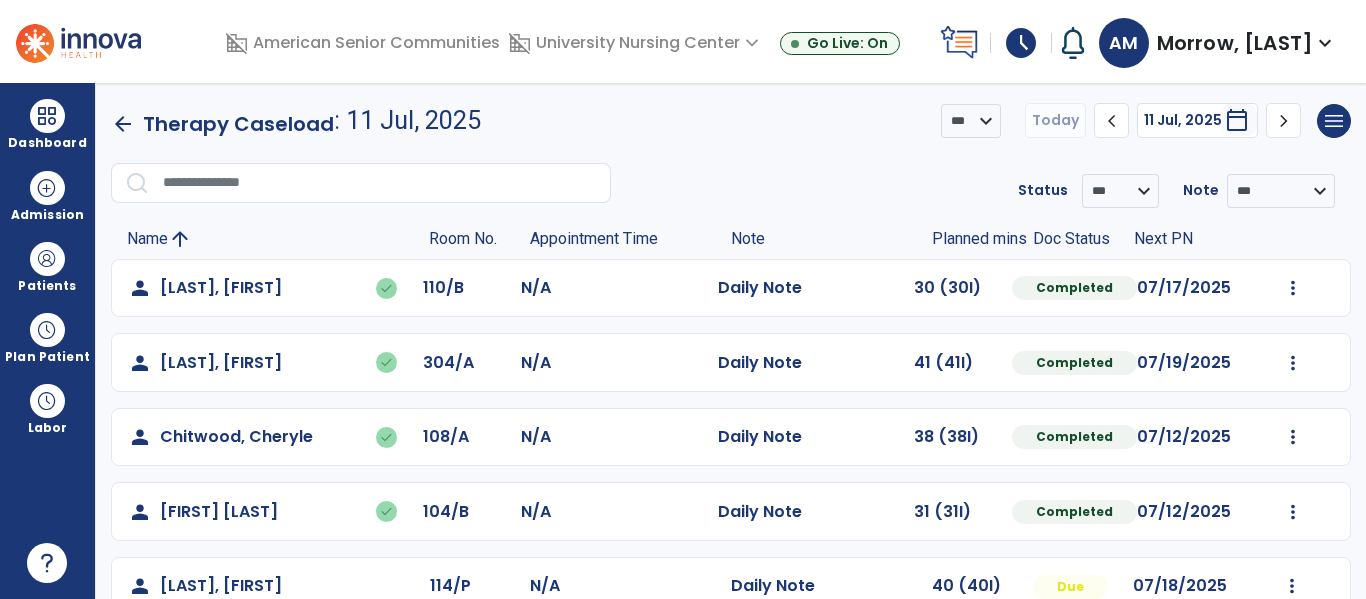 scroll, scrollTop: 0, scrollLeft: 0, axis: both 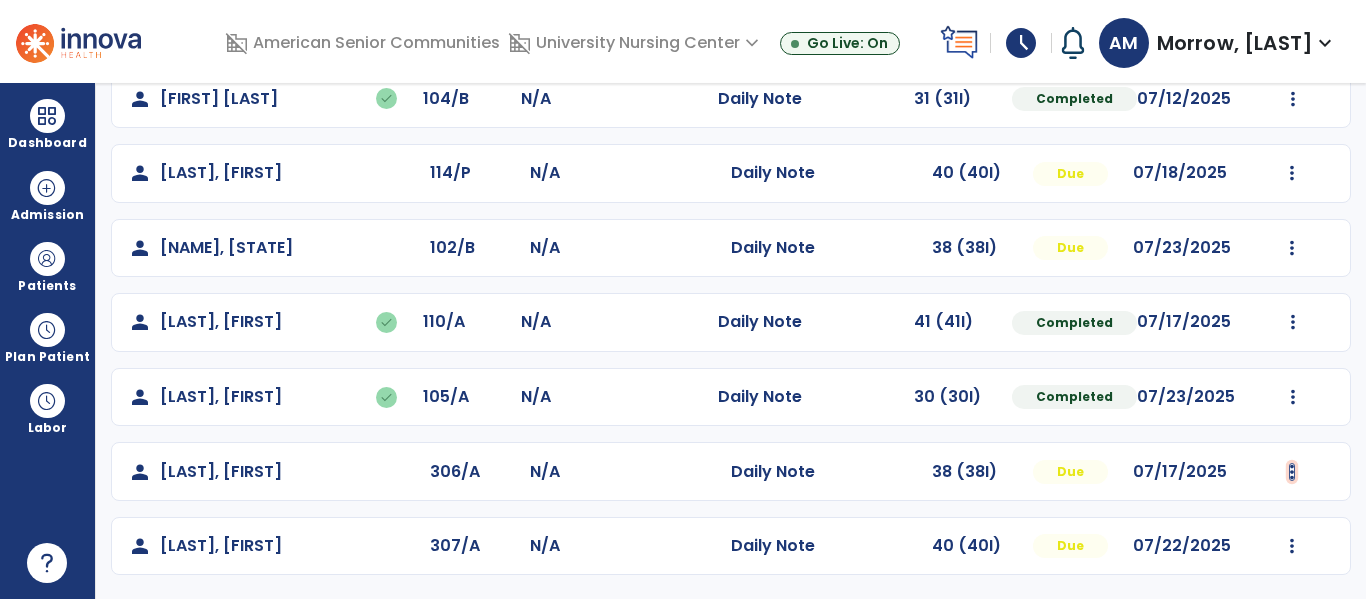click at bounding box center (1293, -125) 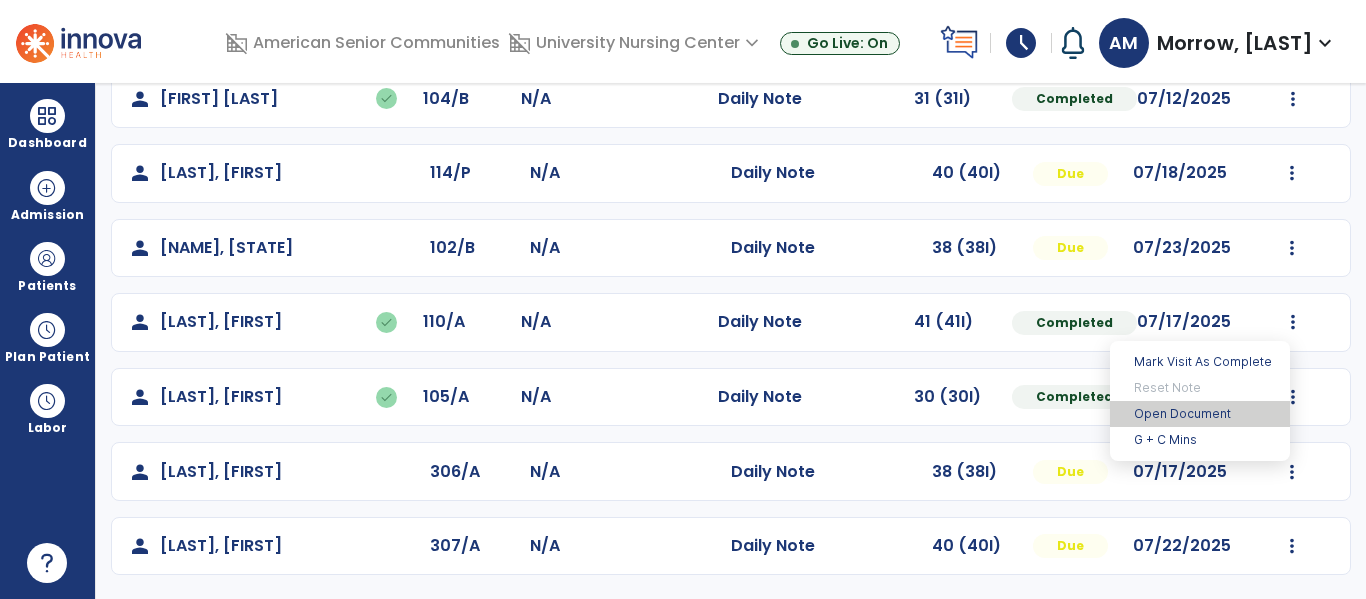 click on "Open Document" at bounding box center [1200, 414] 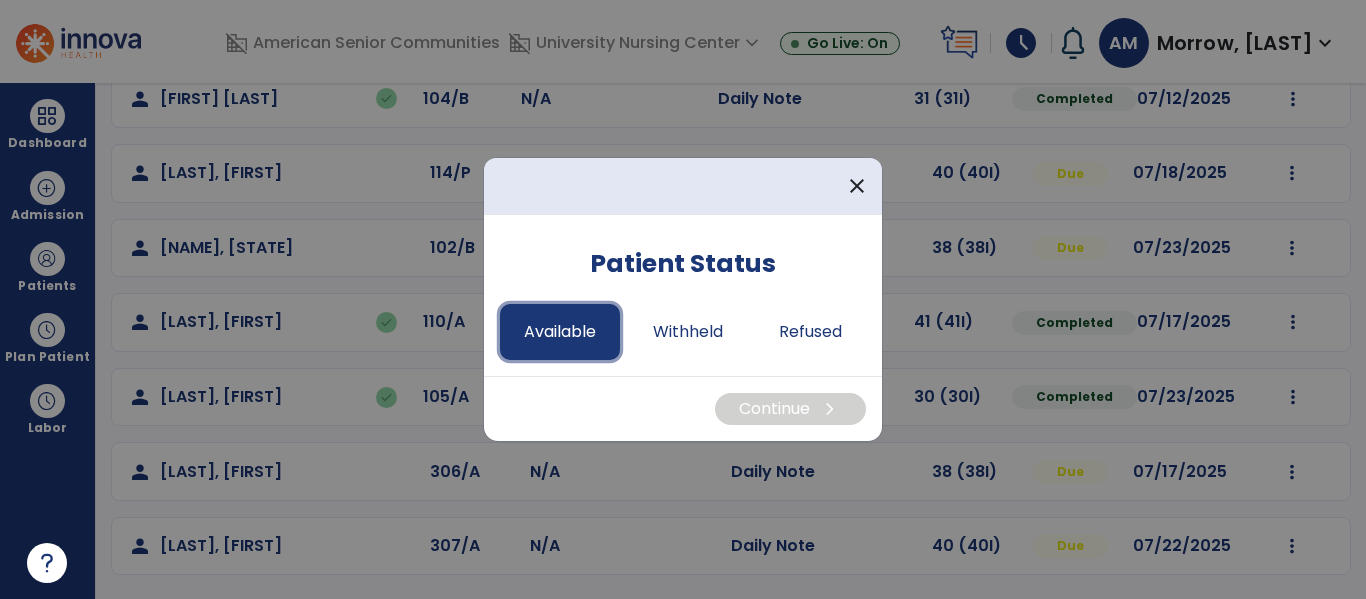 click on "Available" at bounding box center [560, 332] 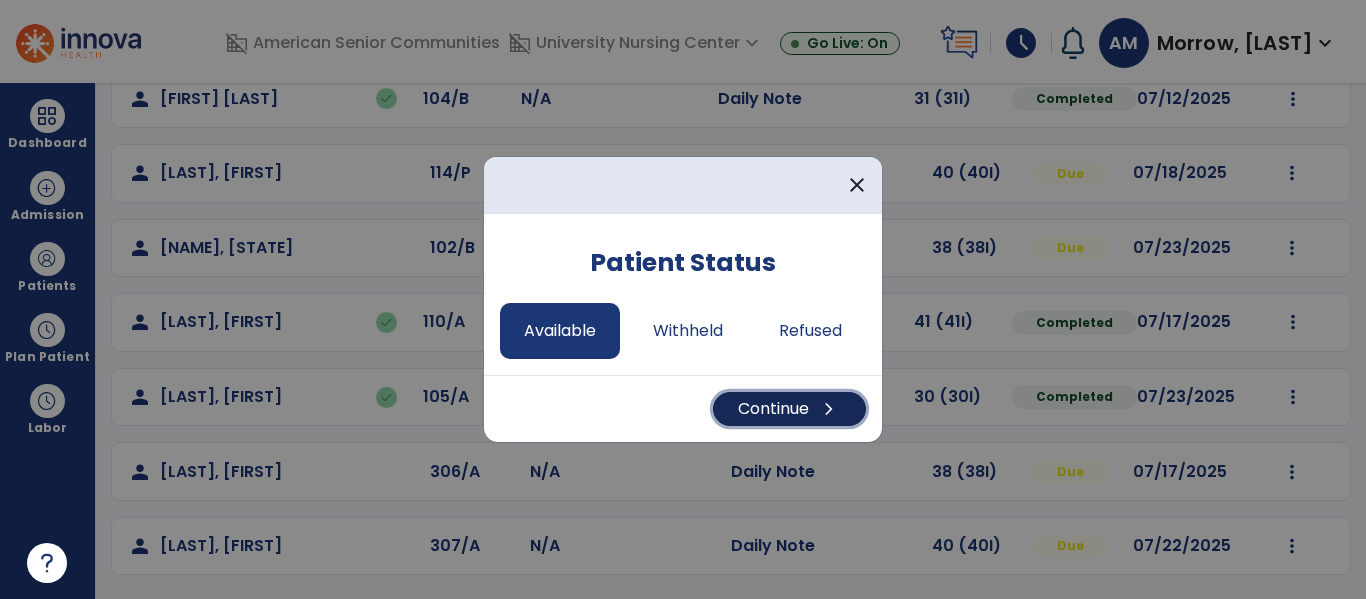 click on "Continue   chevron_right" at bounding box center [789, 409] 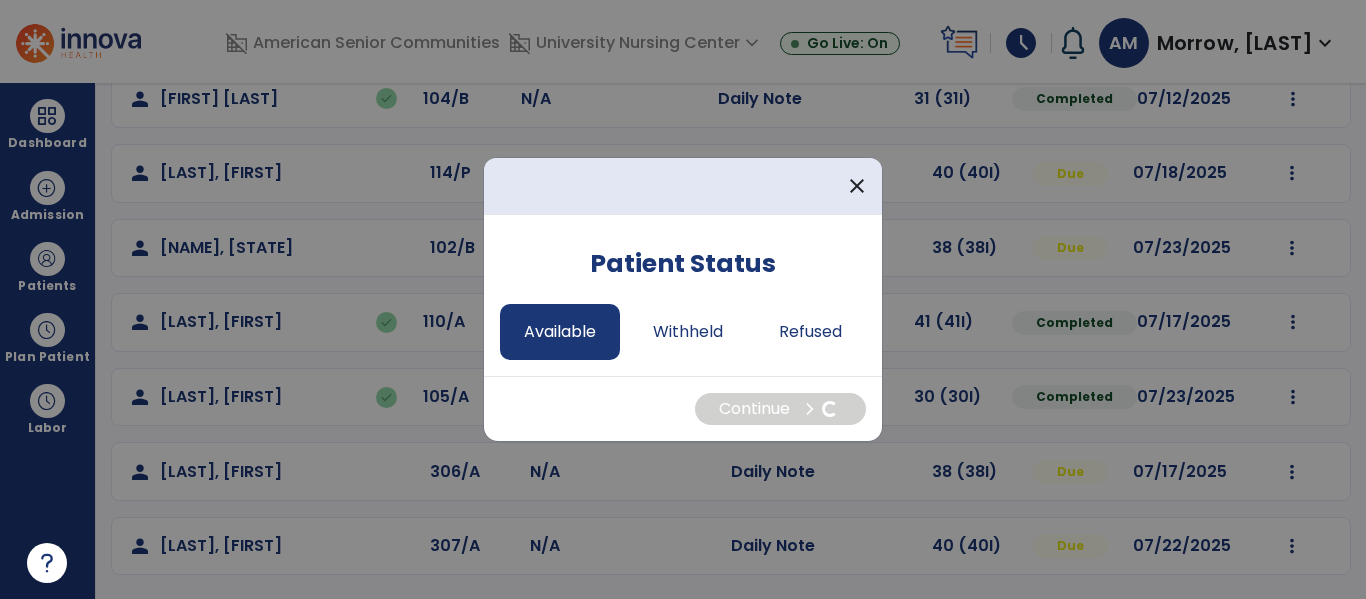 select on "*" 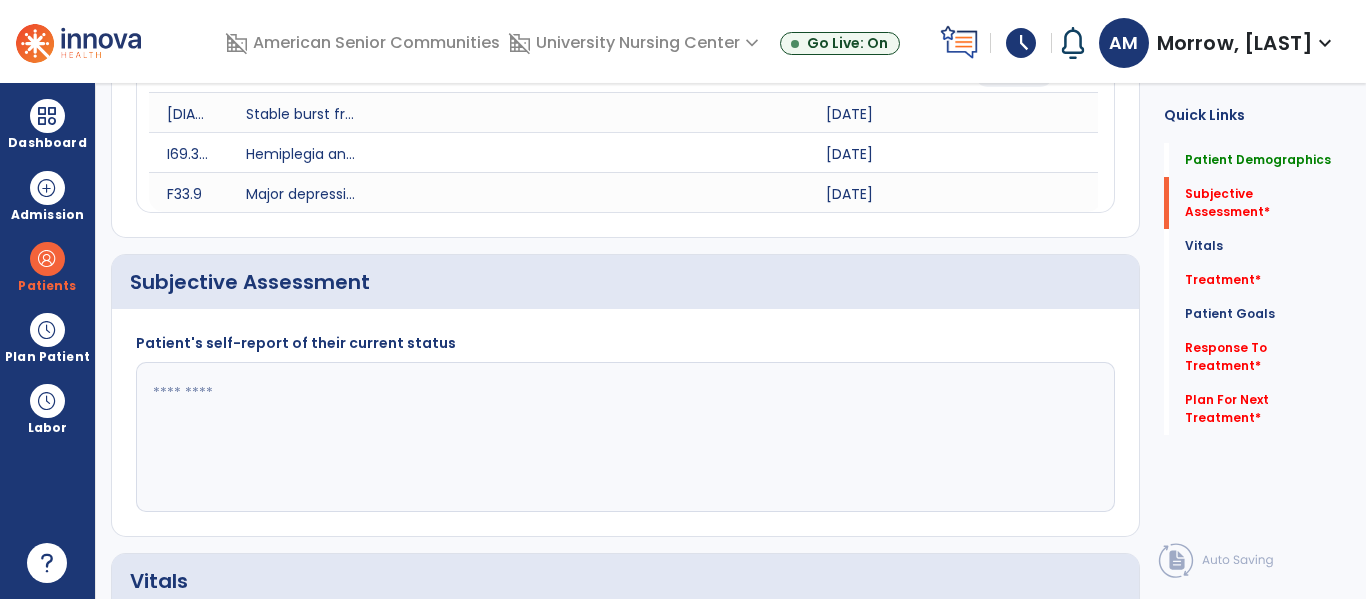 click 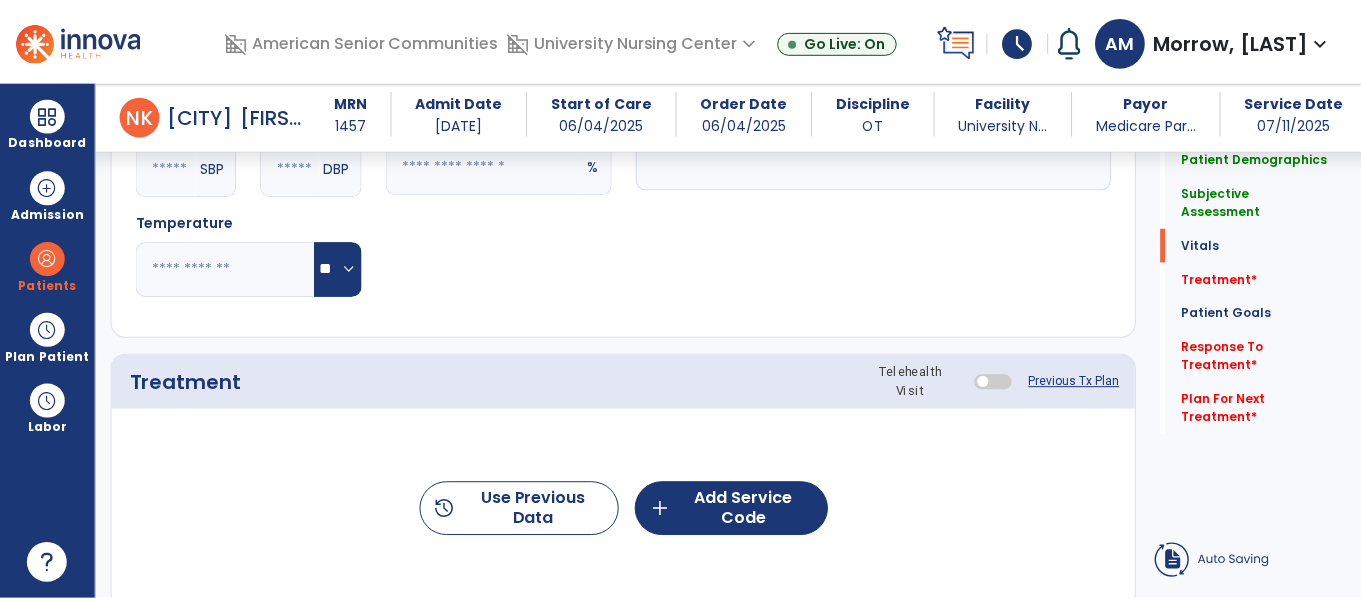 scroll, scrollTop: 1137, scrollLeft: 0, axis: vertical 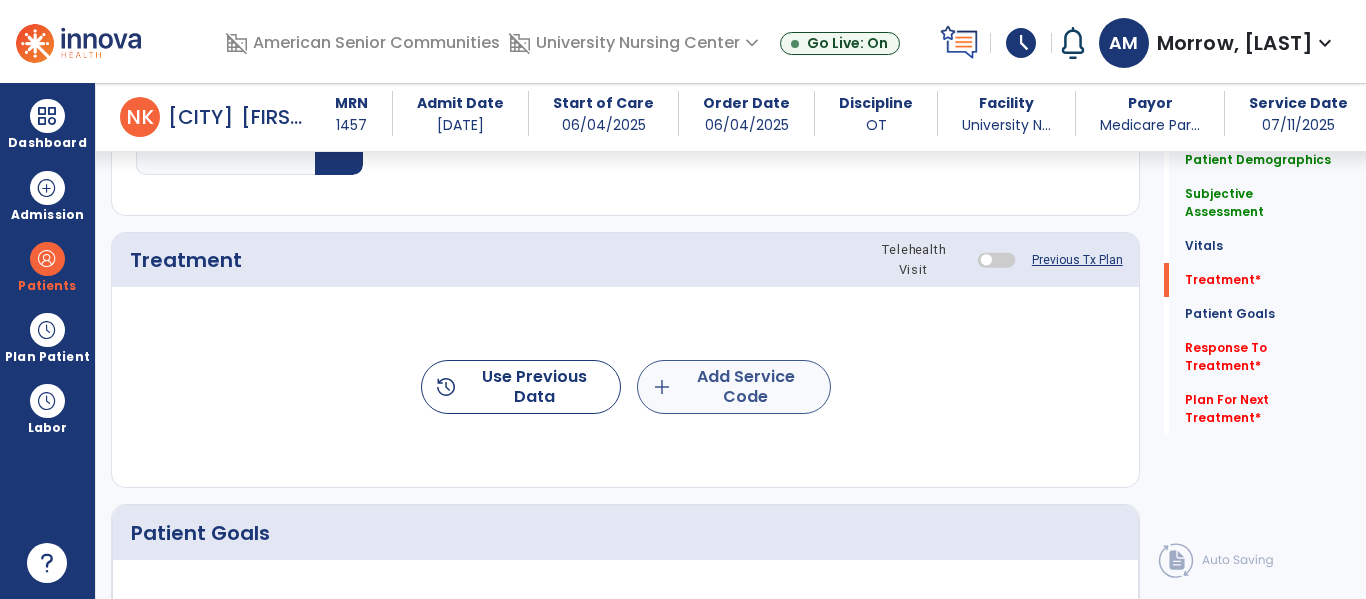 type on "**********" 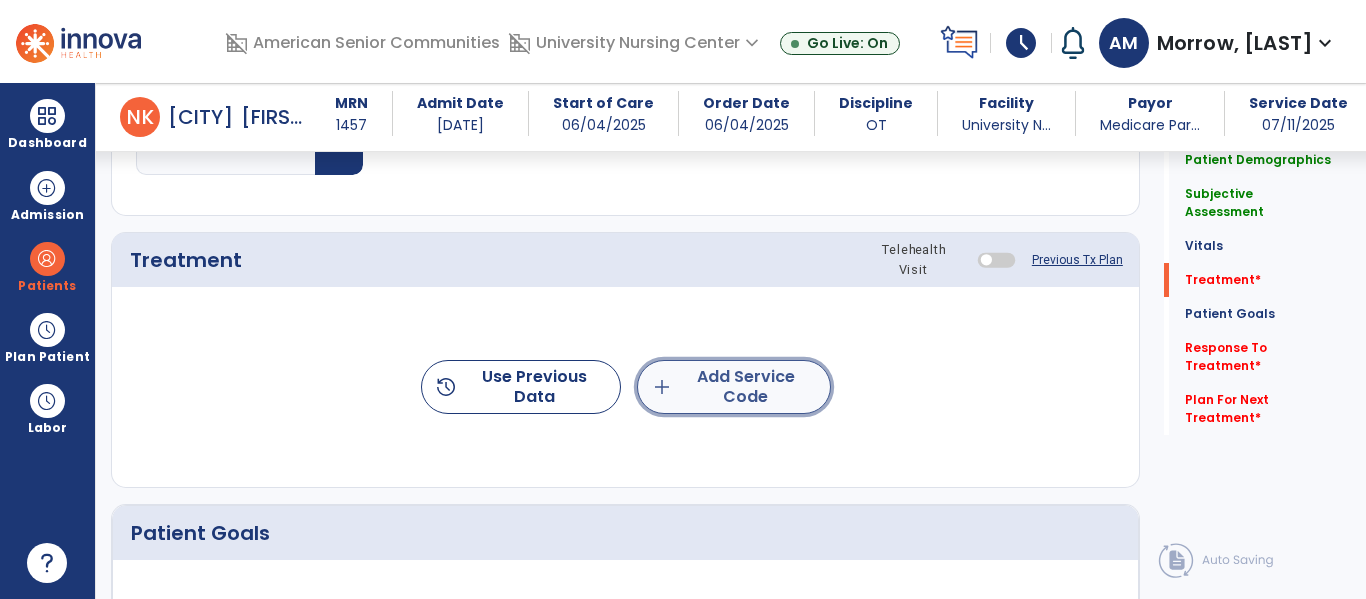 click on "add  Add Service Code" 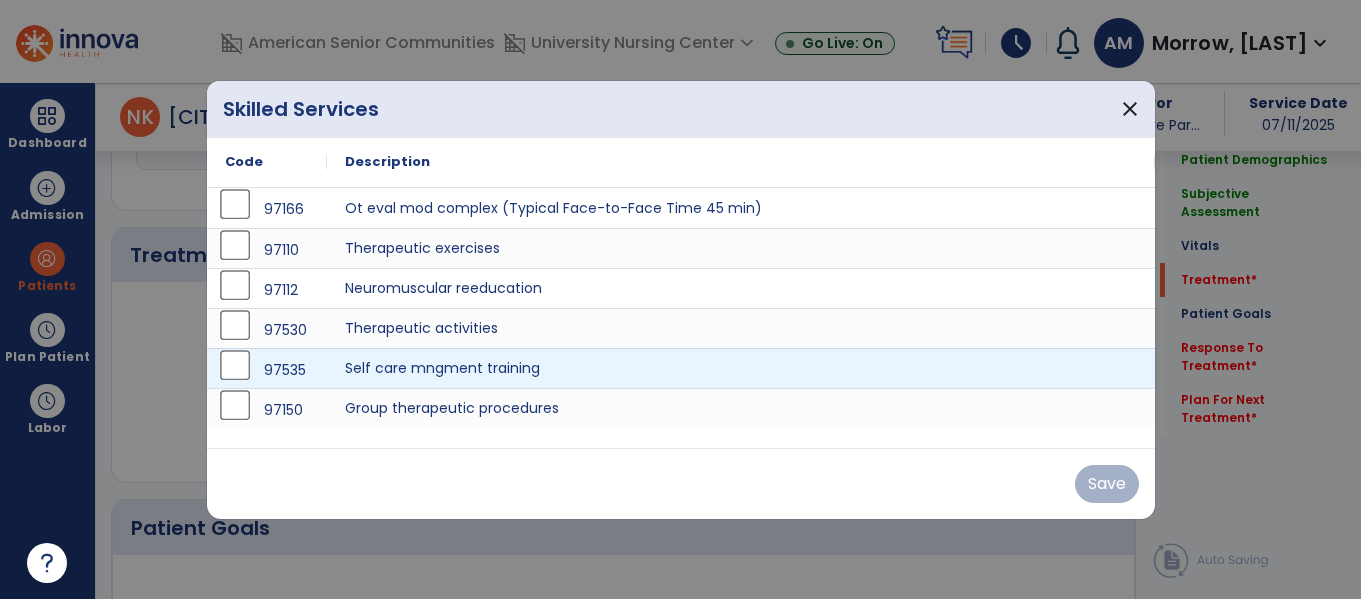 scroll, scrollTop: 1137, scrollLeft: 0, axis: vertical 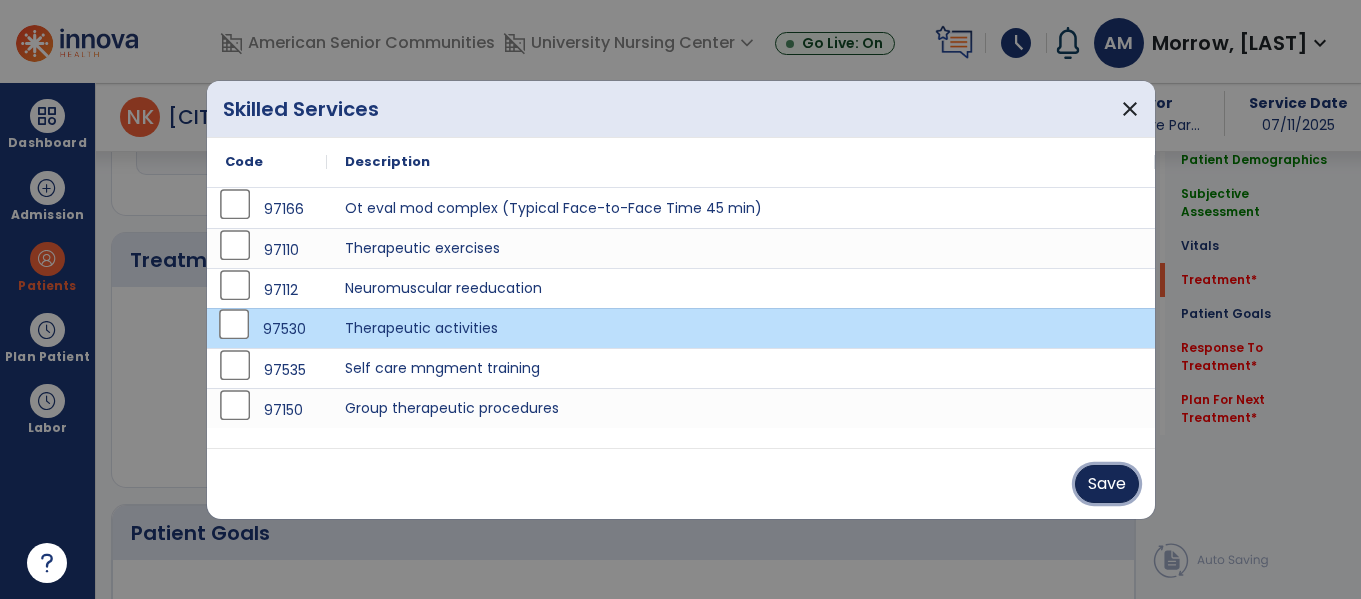 click on "Save" at bounding box center (1107, 484) 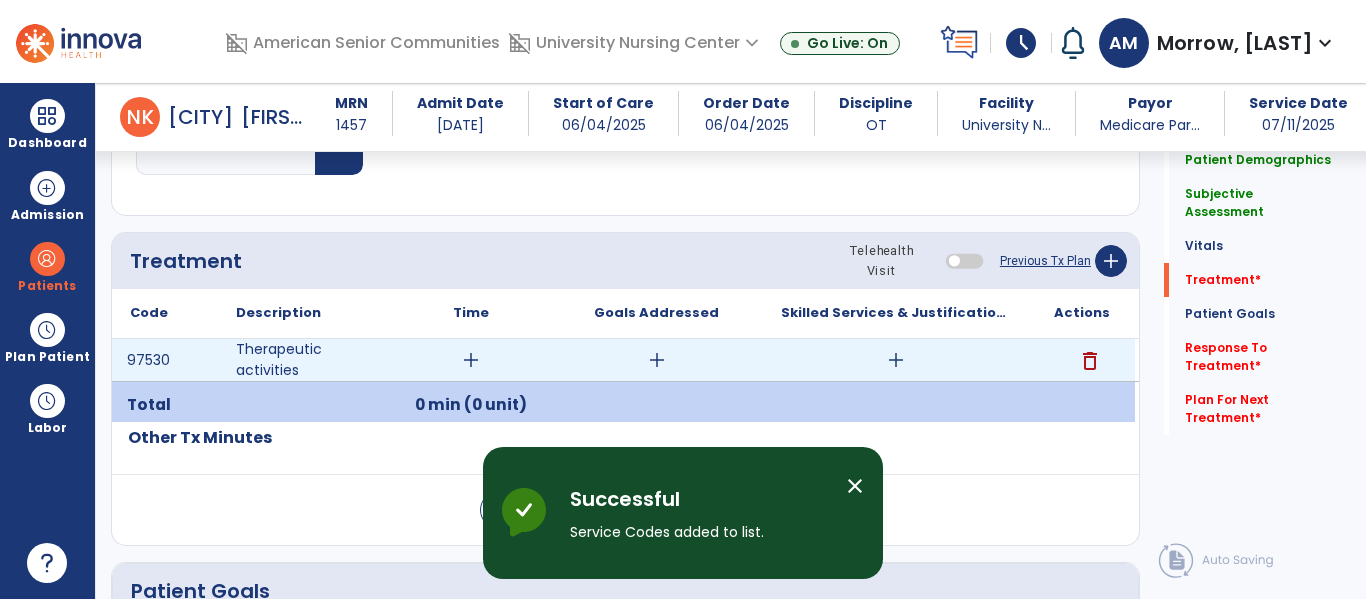 click on "add" at bounding box center [471, 360] 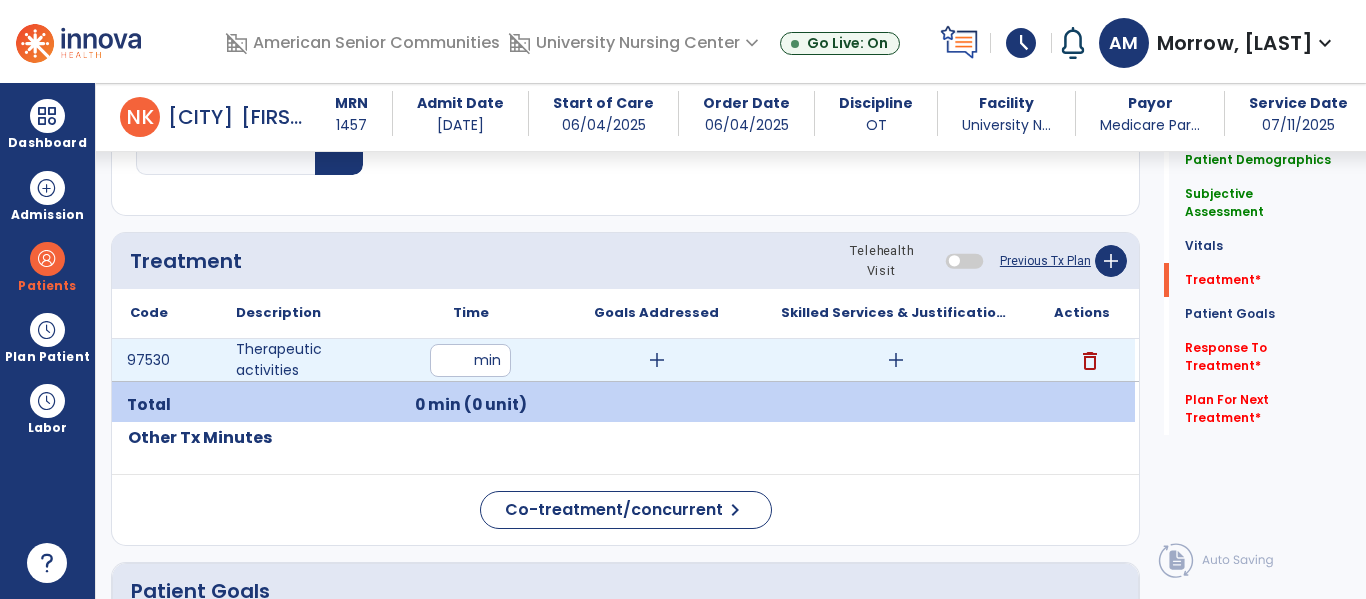 type on "**" 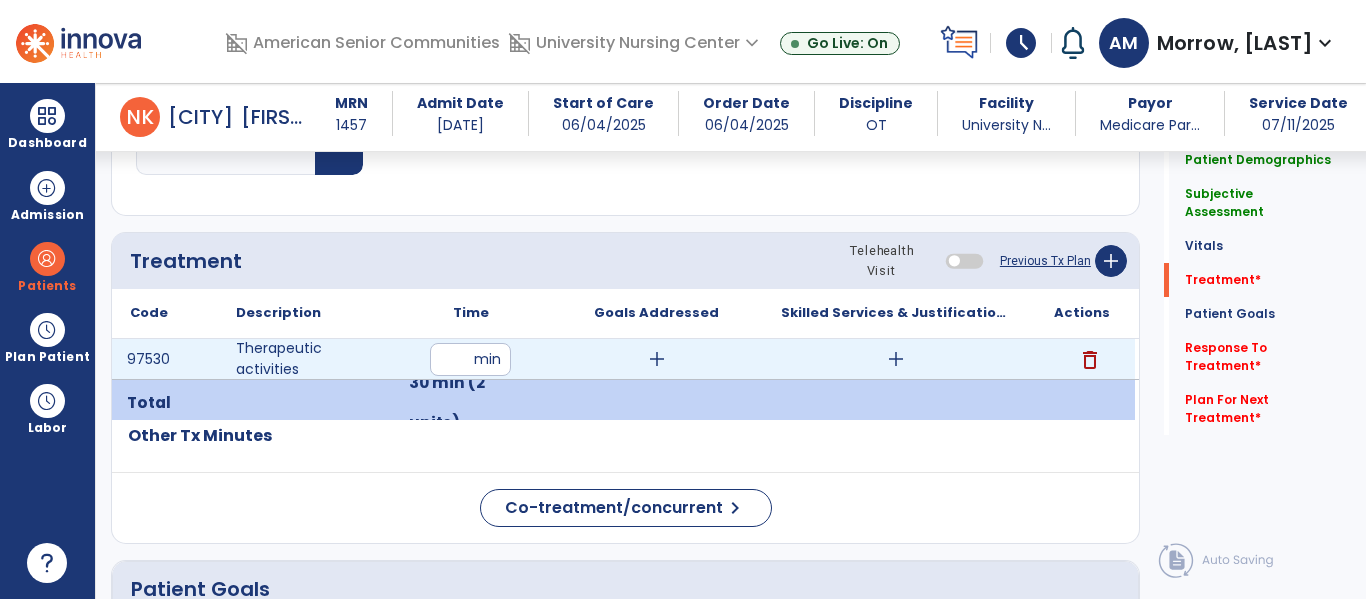 click on "add" at bounding box center [657, 359] 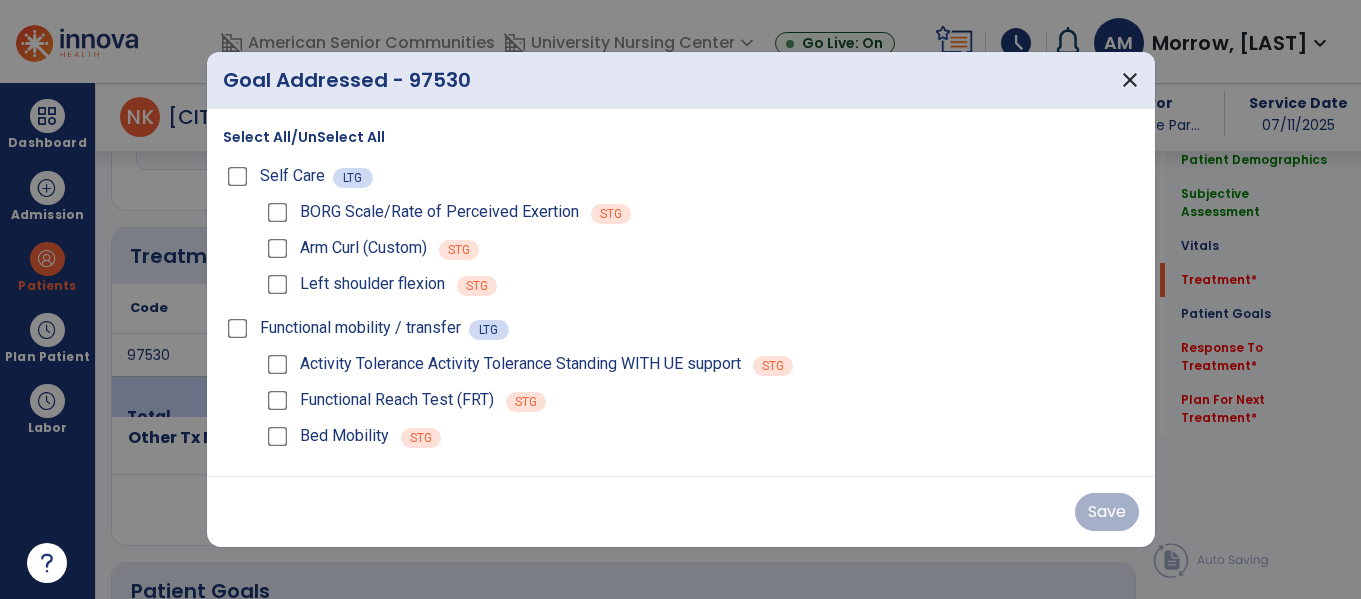 scroll, scrollTop: 1137, scrollLeft: 0, axis: vertical 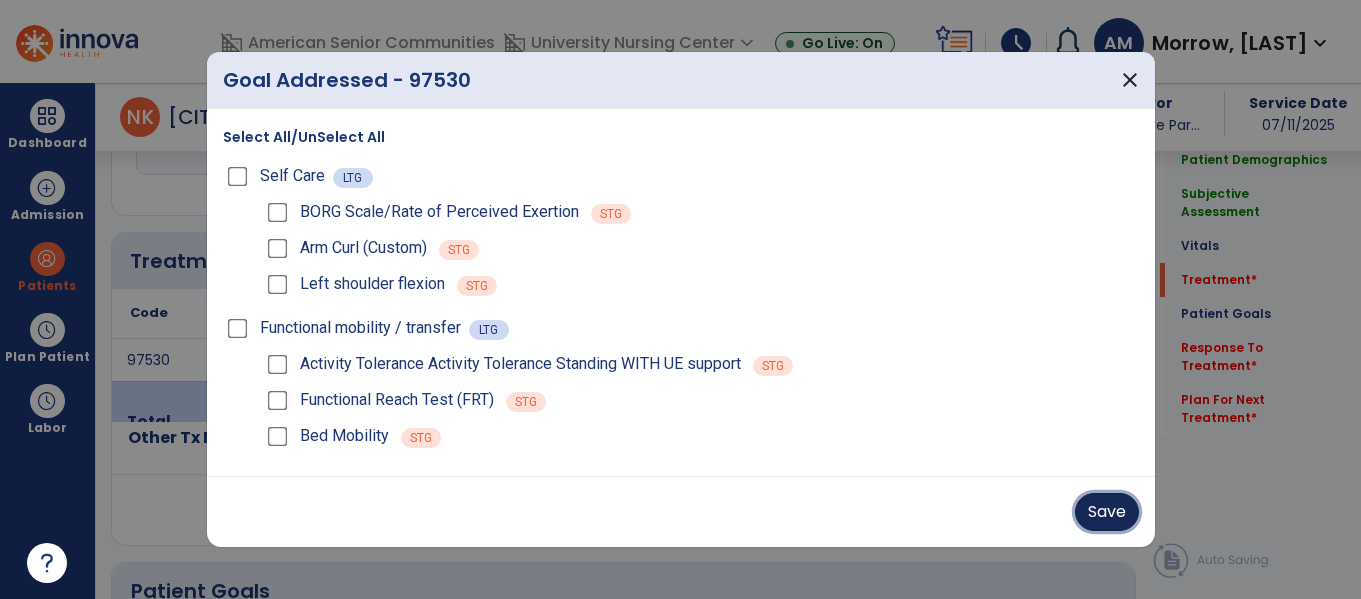 click on "Save" at bounding box center (1107, 512) 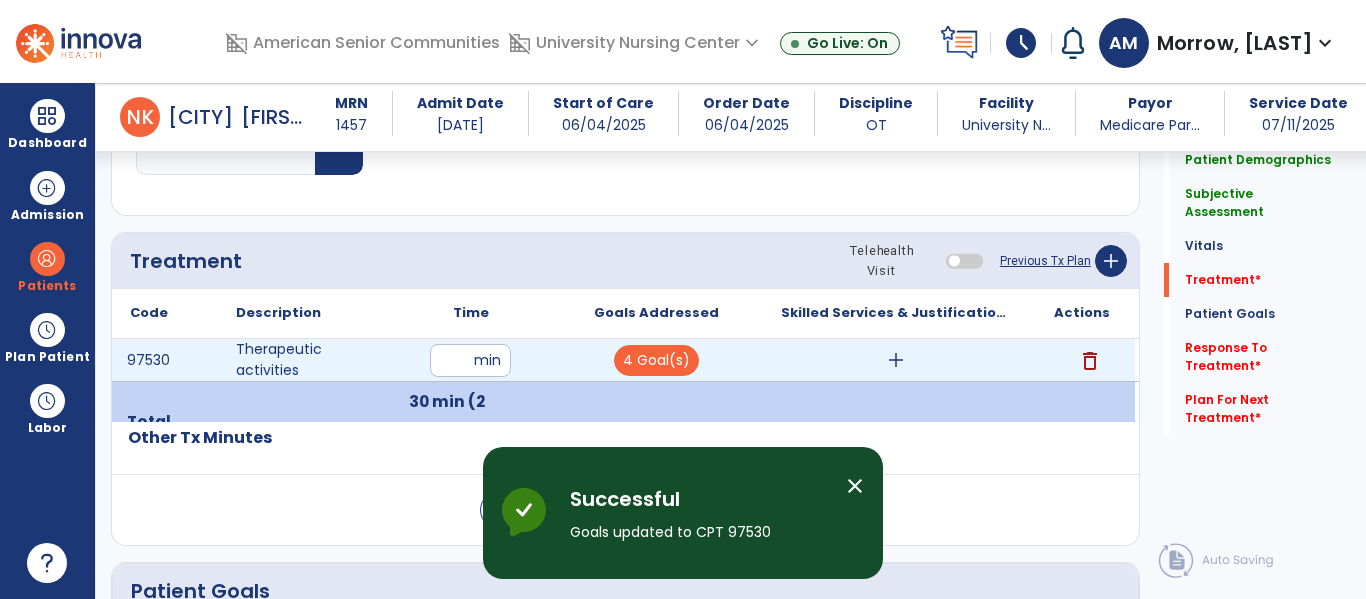 click on "add" at bounding box center [896, 360] 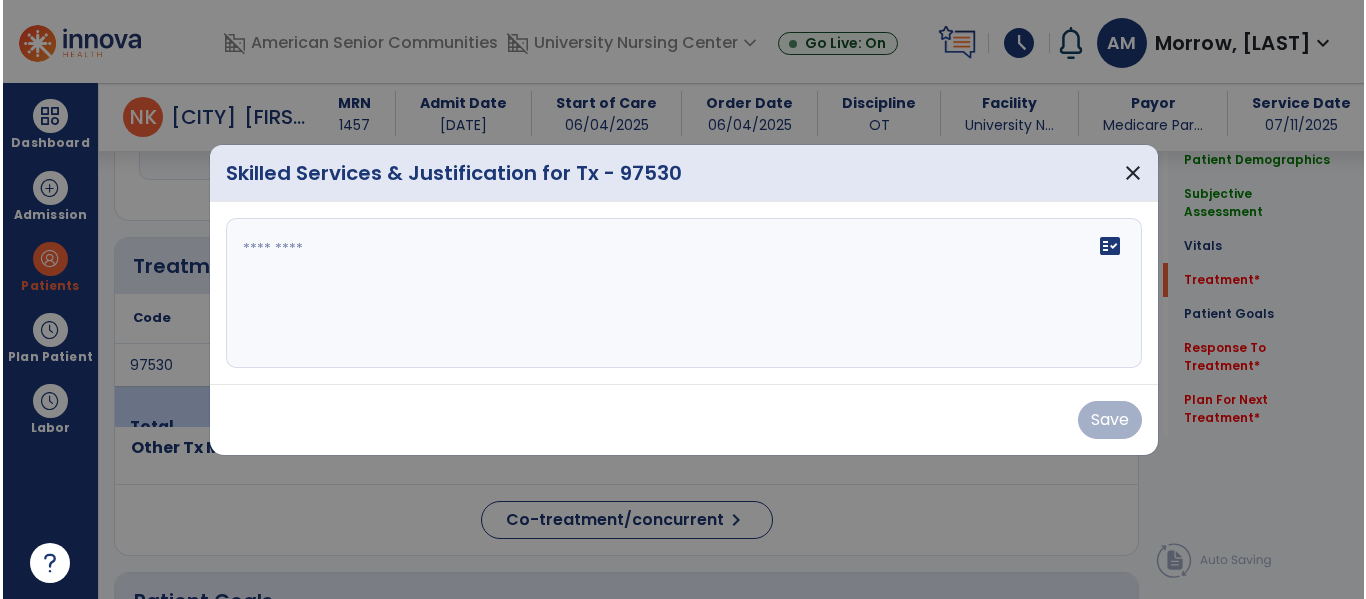 scroll, scrollTop: 1137, scrollLeft: 0, axis: vertical 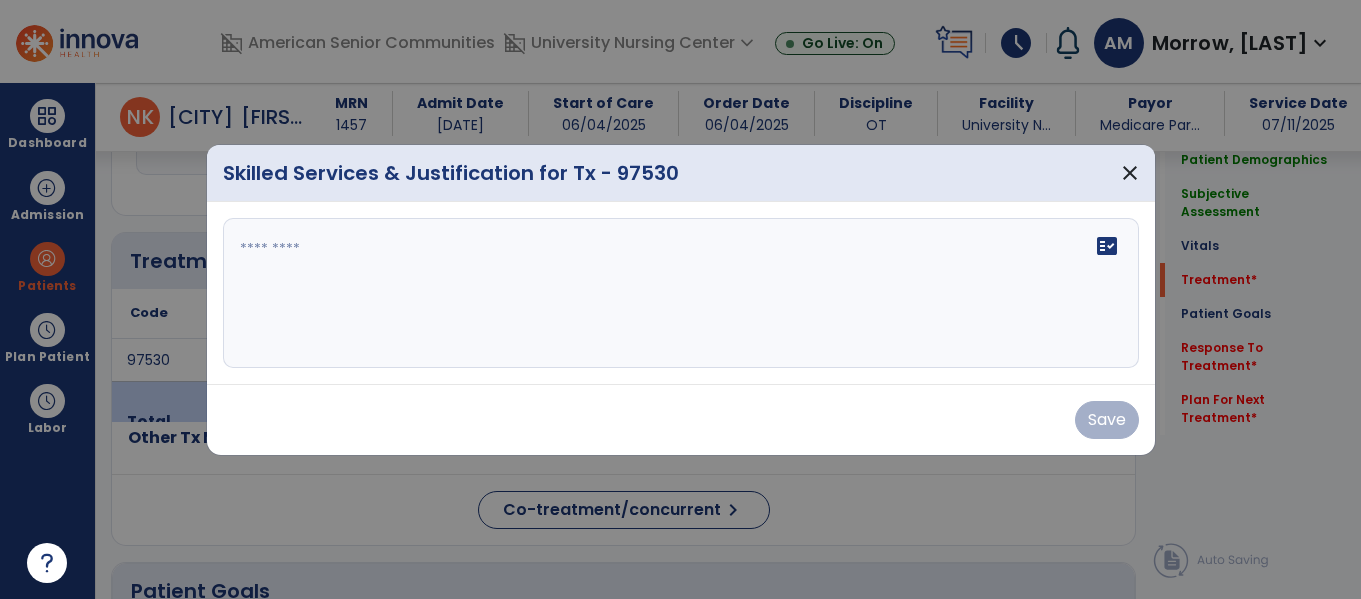 click on "fact_check" at bounding box center (681, 293) 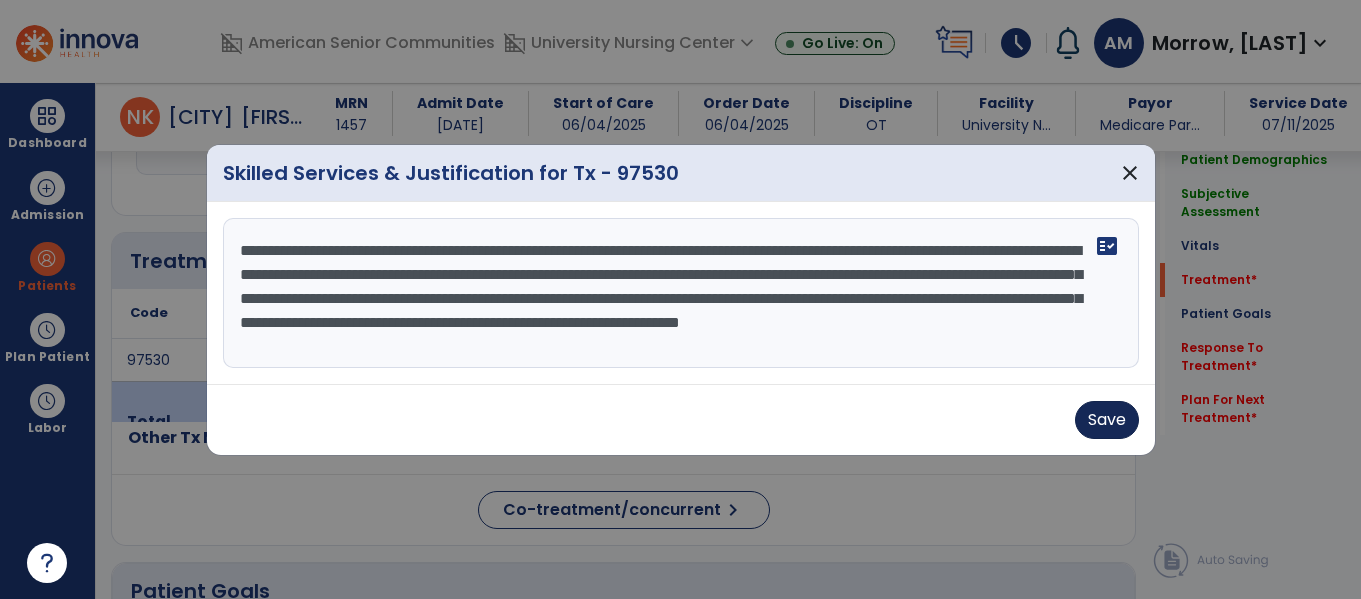 type on "**********" 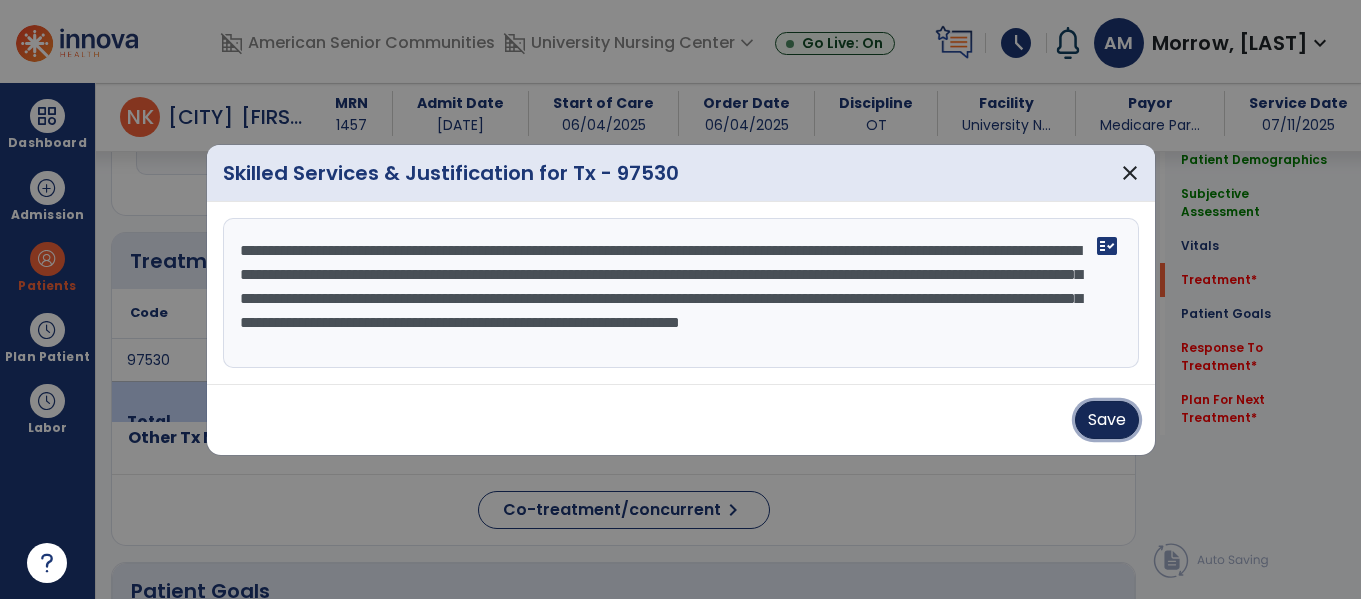 click on "Save" at bounding box center (1107, 420) 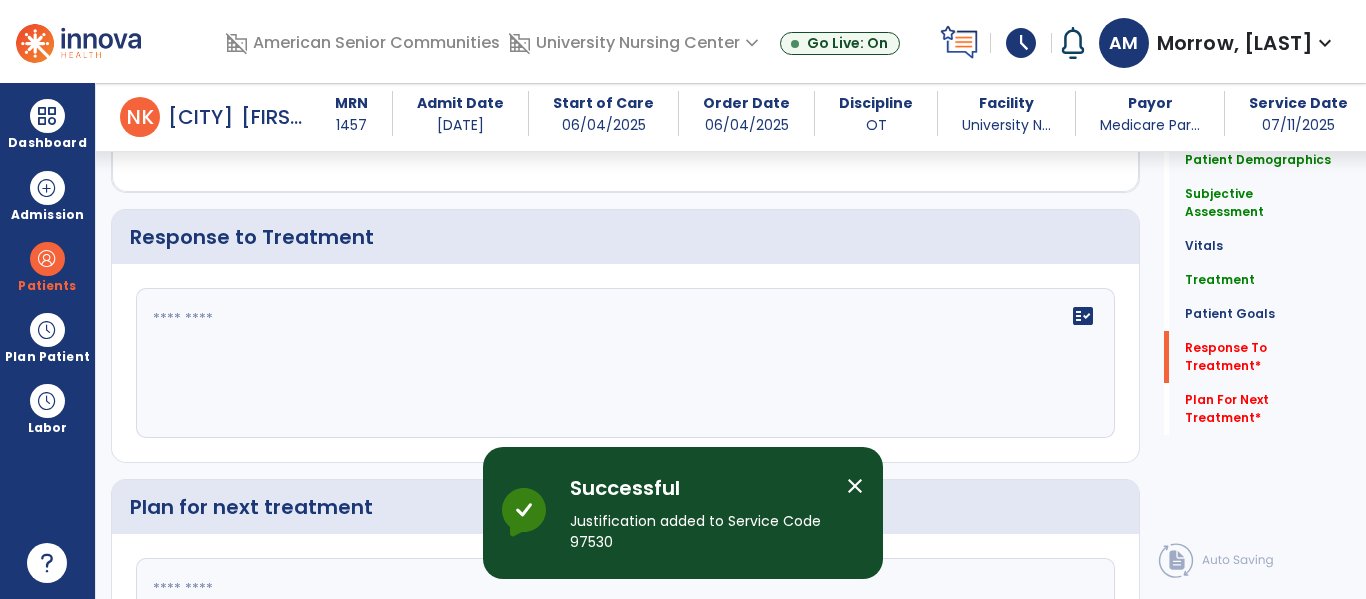 scroll, scrollTop: 2902, scrollLeft: 0, axis: vertical 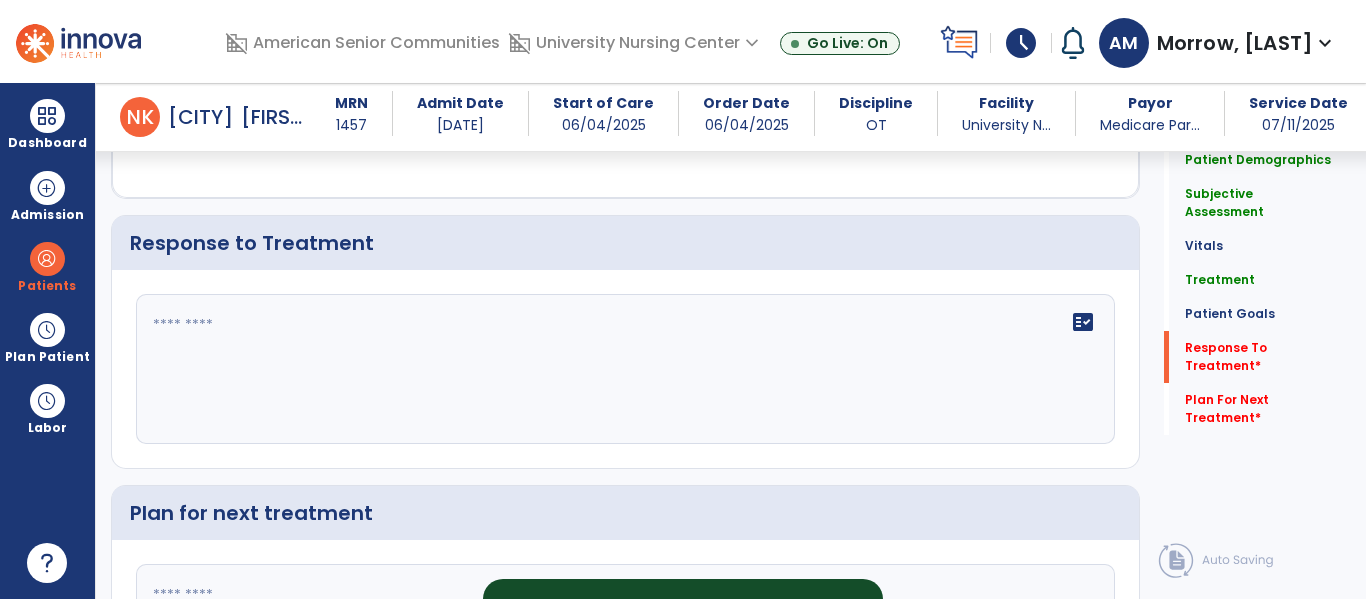 click 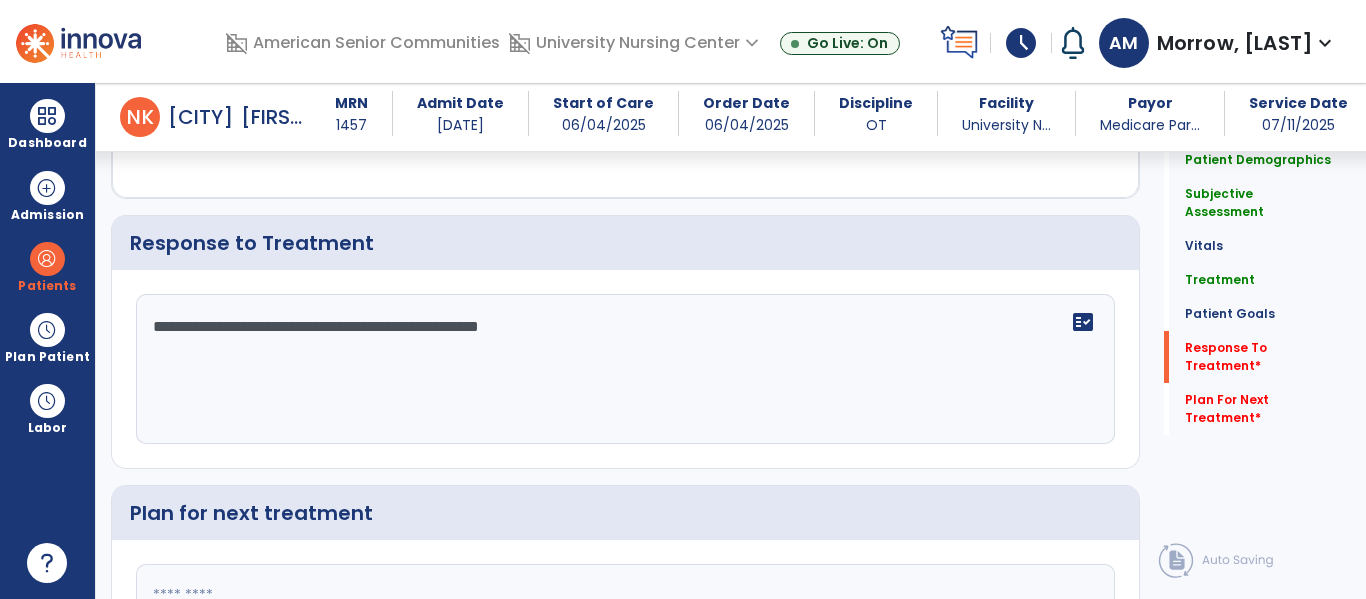 scroll, scrollTop: 3072, scrollLeft: 0, axis: vertical 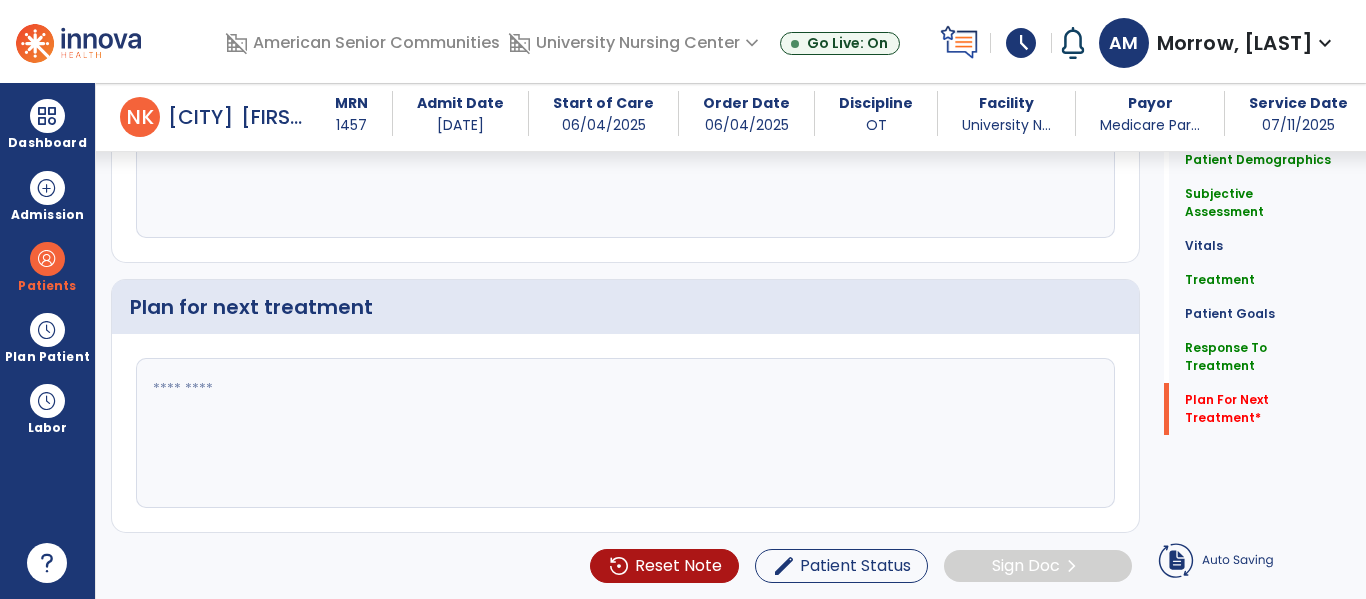 type on "**********" 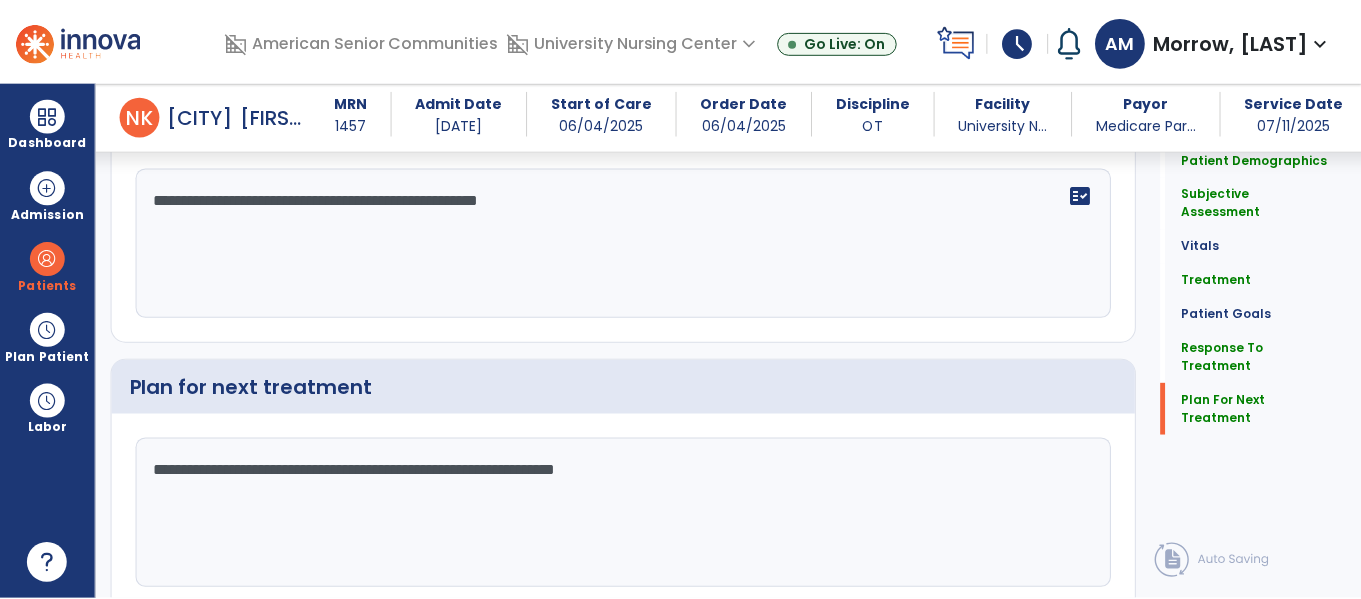 scroll, scrollTop: 3072, scrollLeft: 0, axis: vertical 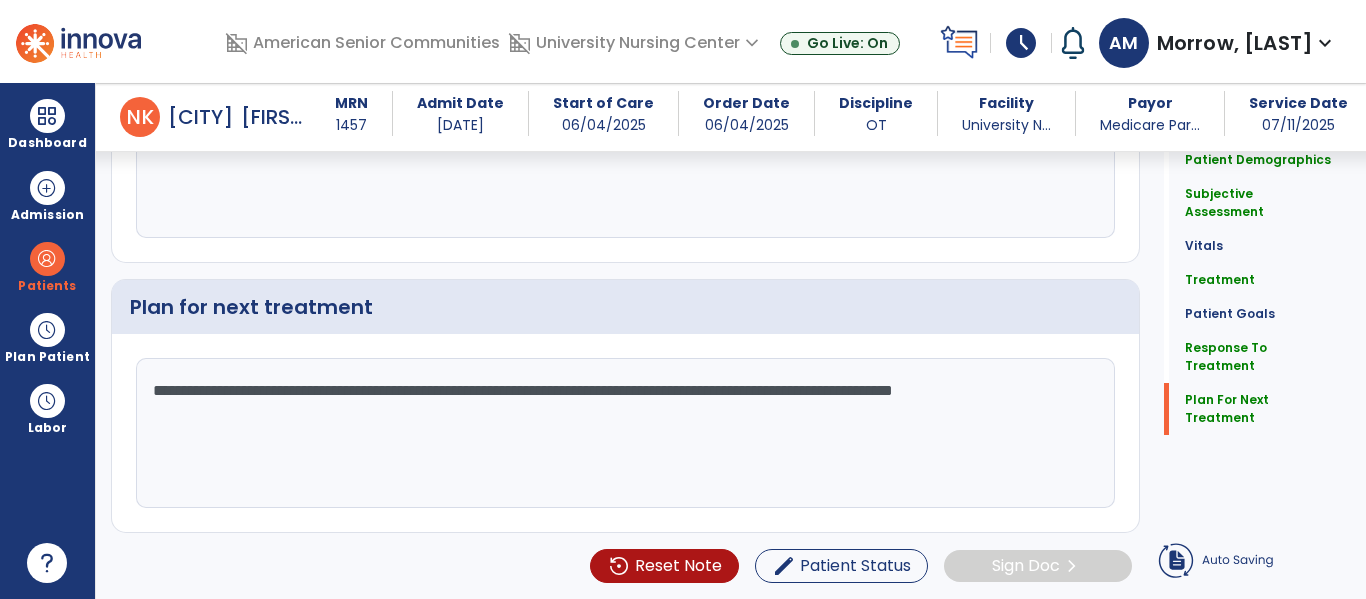 type on "**********" 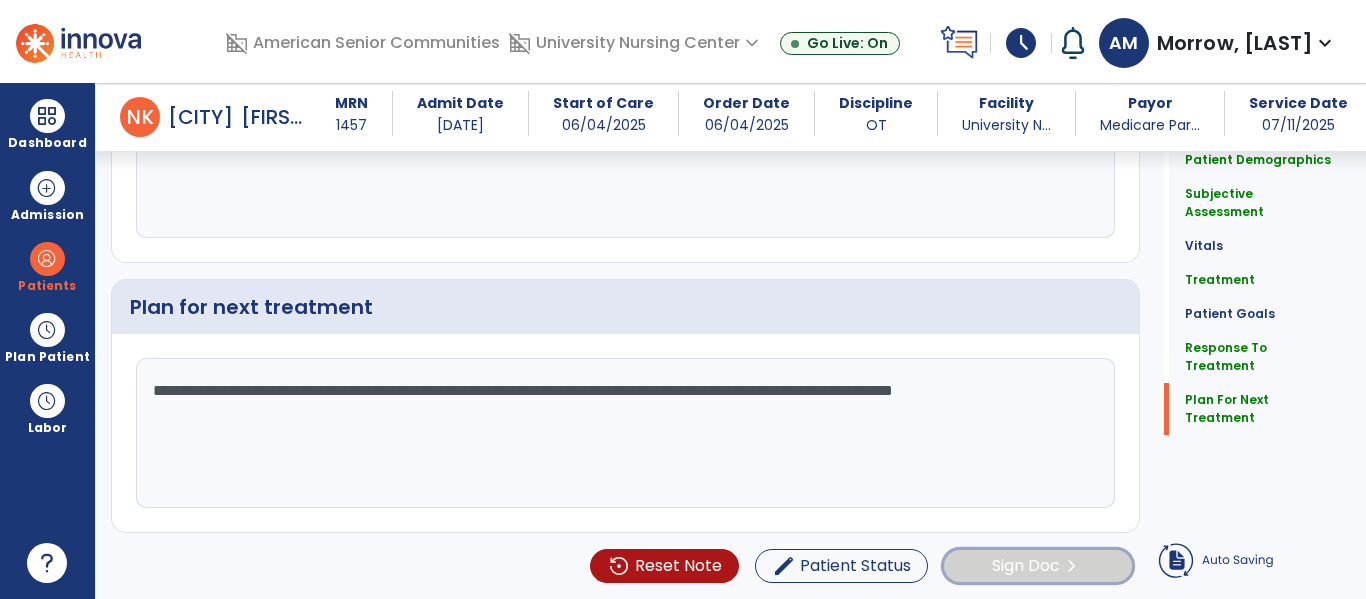 click on "Sign Doc" 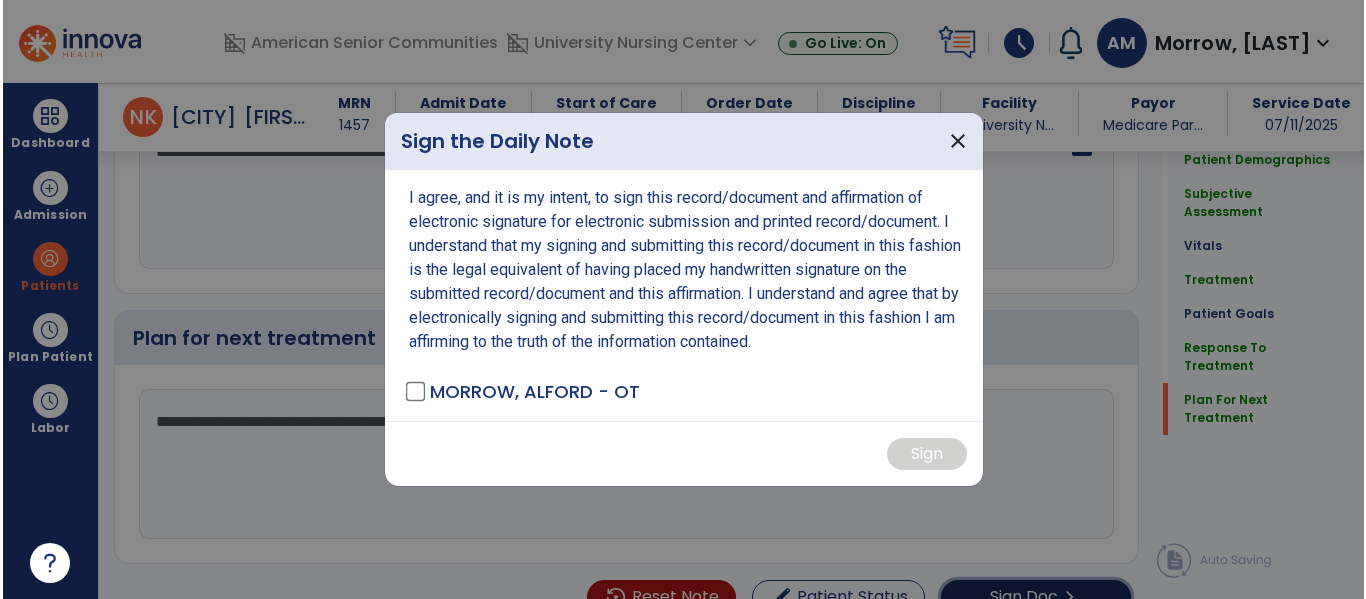 scroll, scrollTop: 3072, scrollLeft: 0, axis: vertical 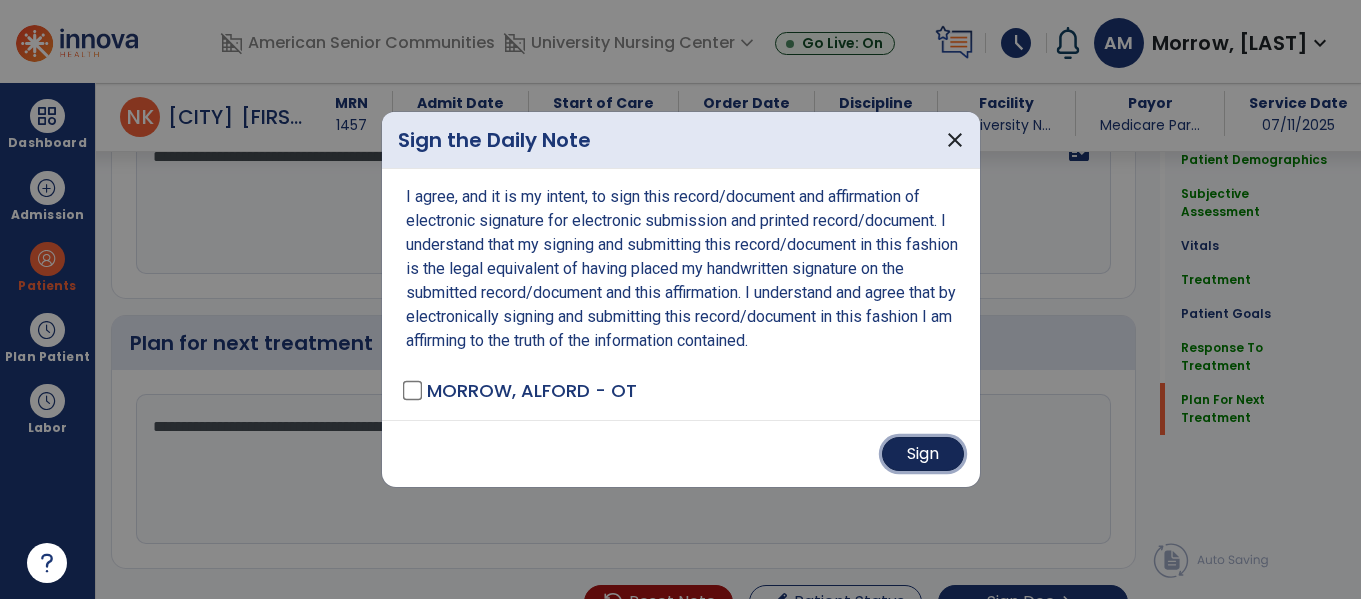 click on "Sign" at bounding box center [923, 454] 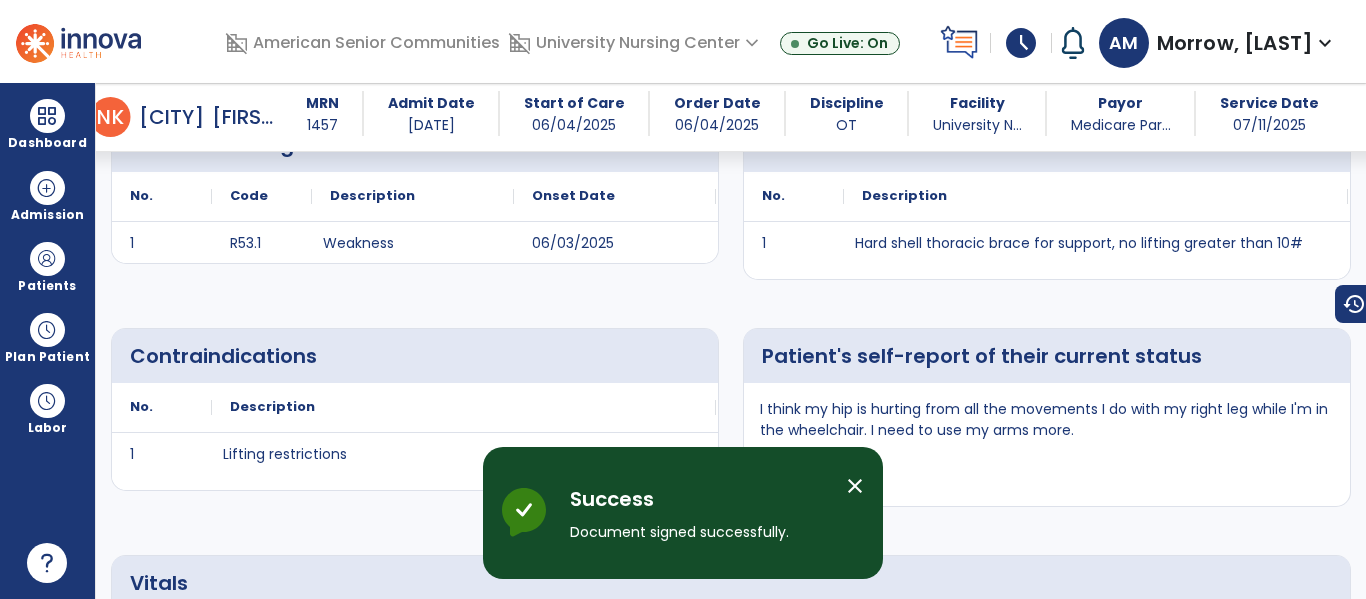 scroll, scrollTop: 0, scrollLeft: 0, axis: both 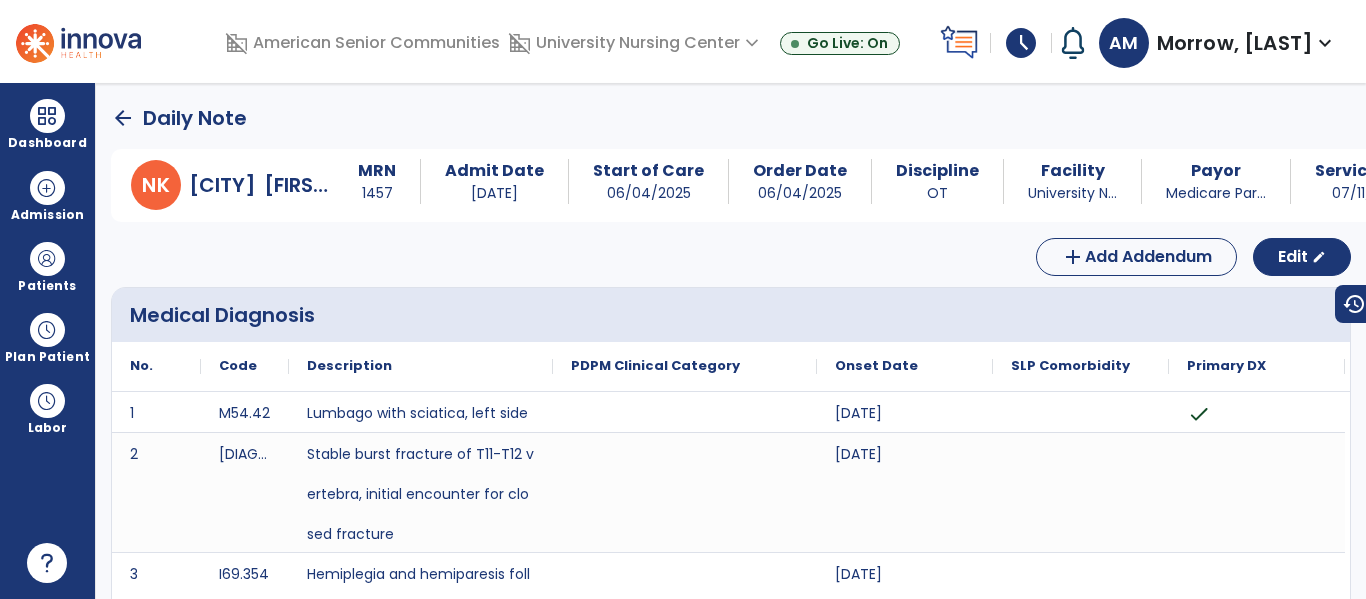 click on "arrow_back" 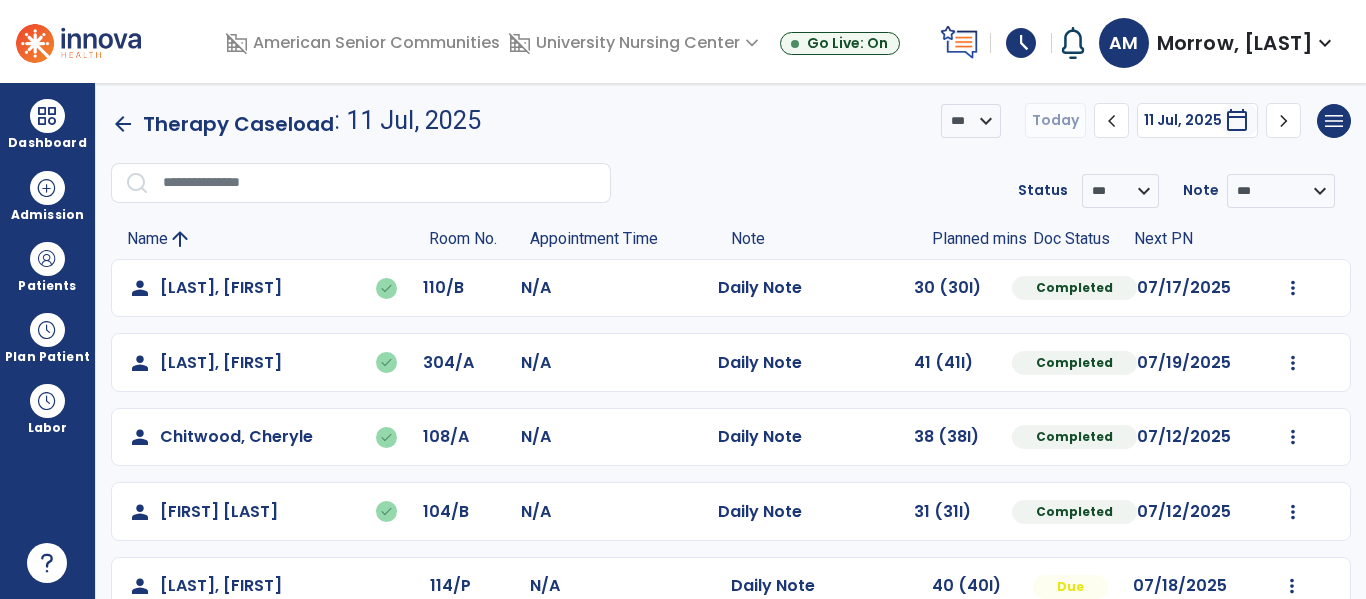 scroll, scrollTop: 413, scrollLeft: 0, axis: vertical 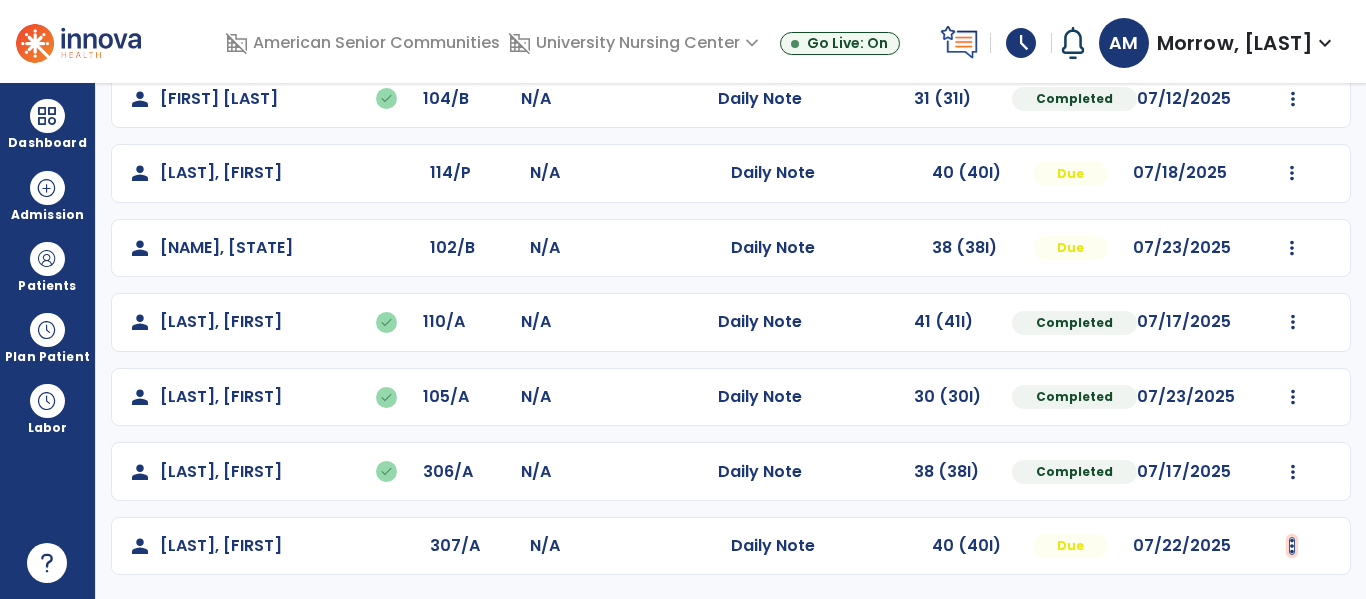 click at bounding box center (1293, -125) 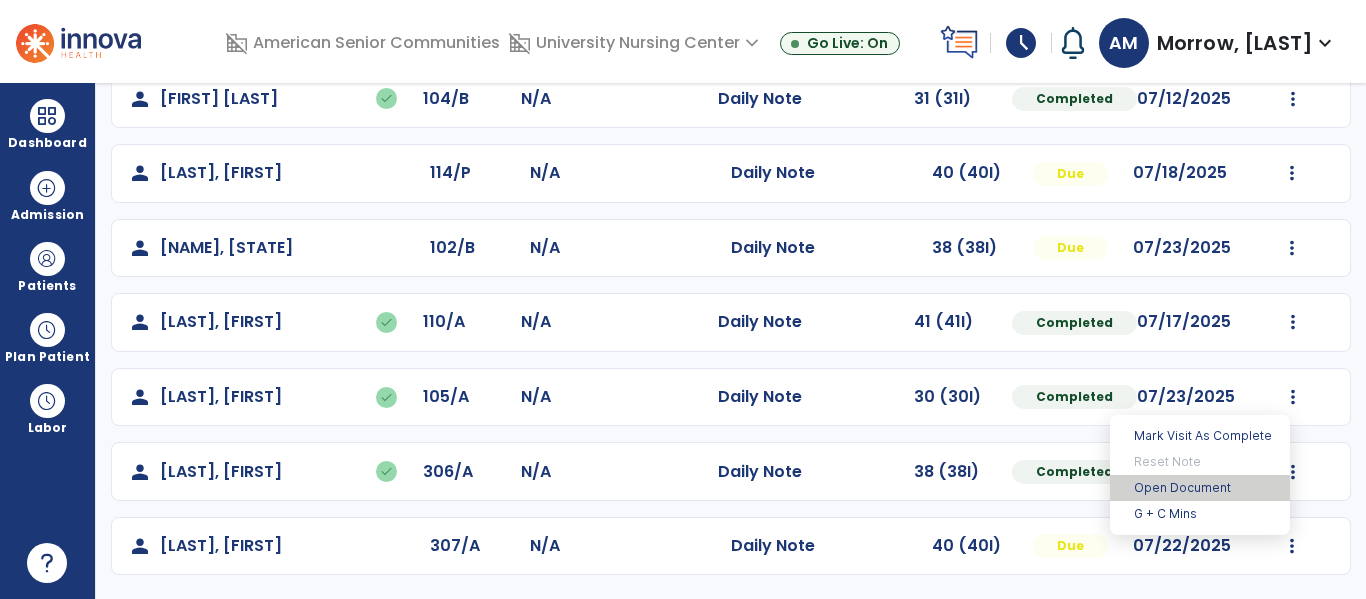 click on "Open Document" at bounding box center [1200, 488] 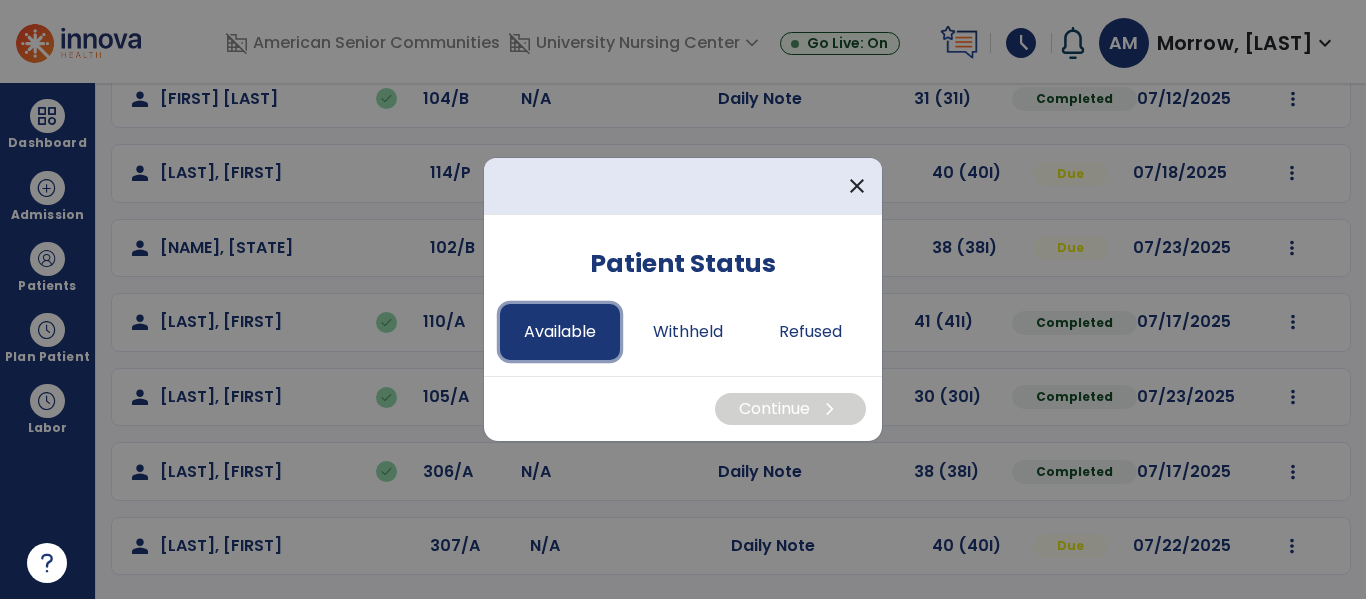 click on "Available" at bounding box center (560, 332) 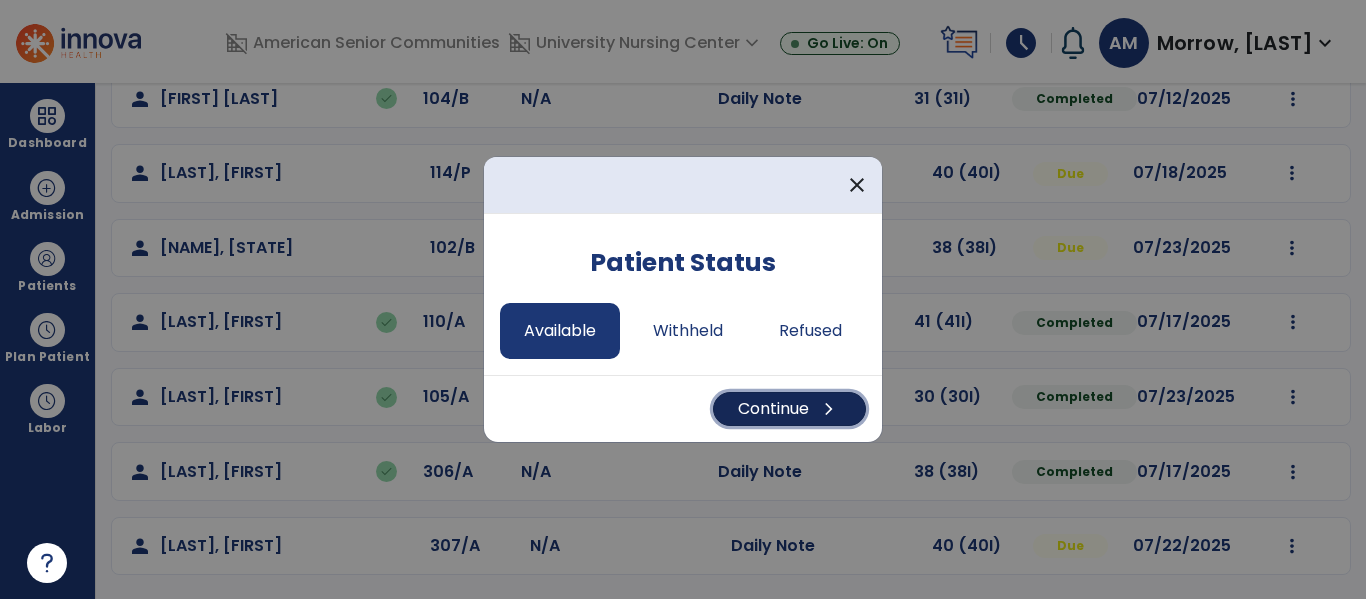 click on "Continue   chevron_right" at bounding box center [789, 409] 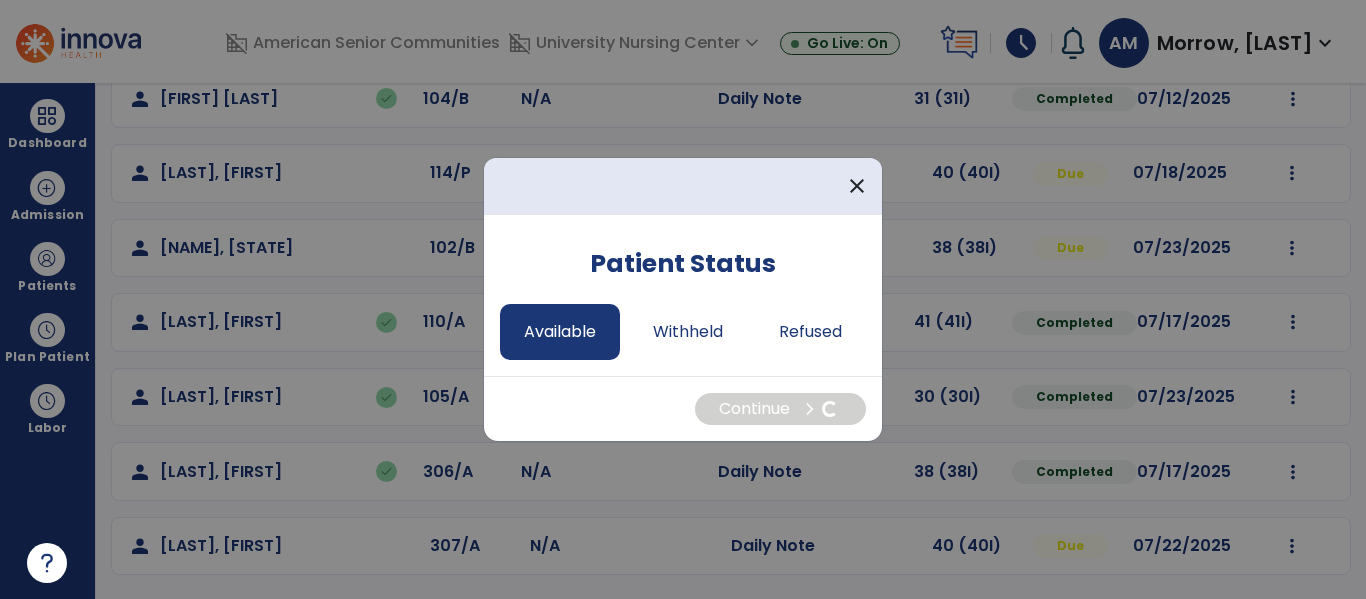 select on "*" 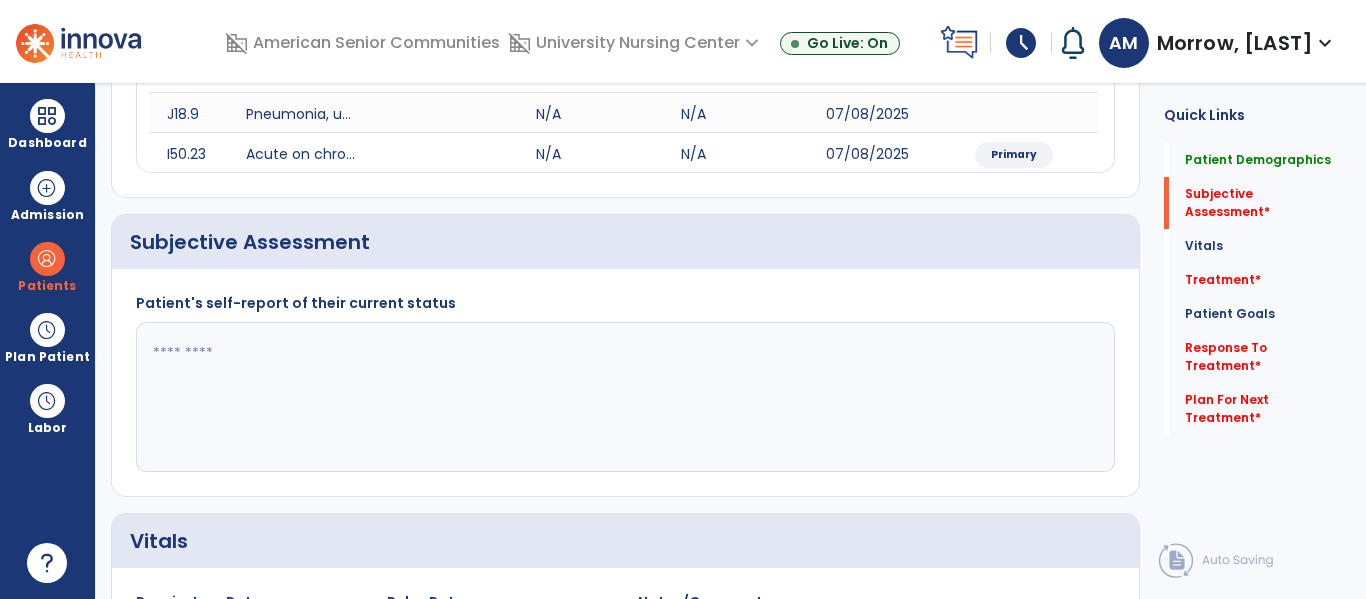 click 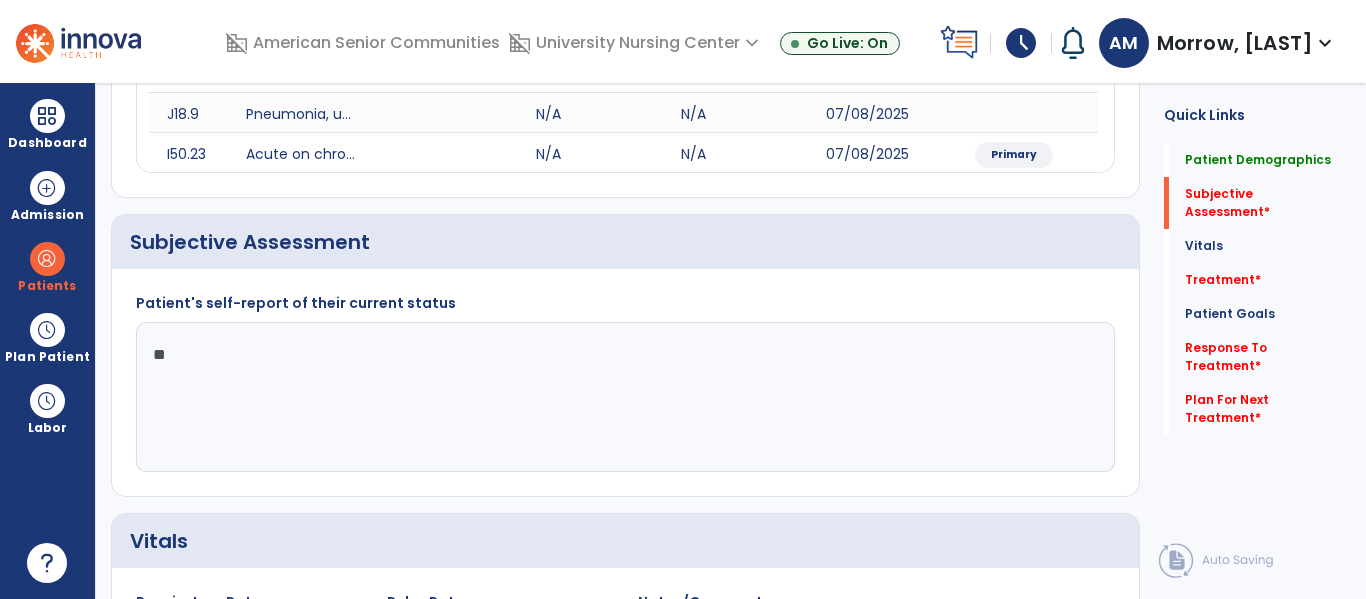 type on "*" 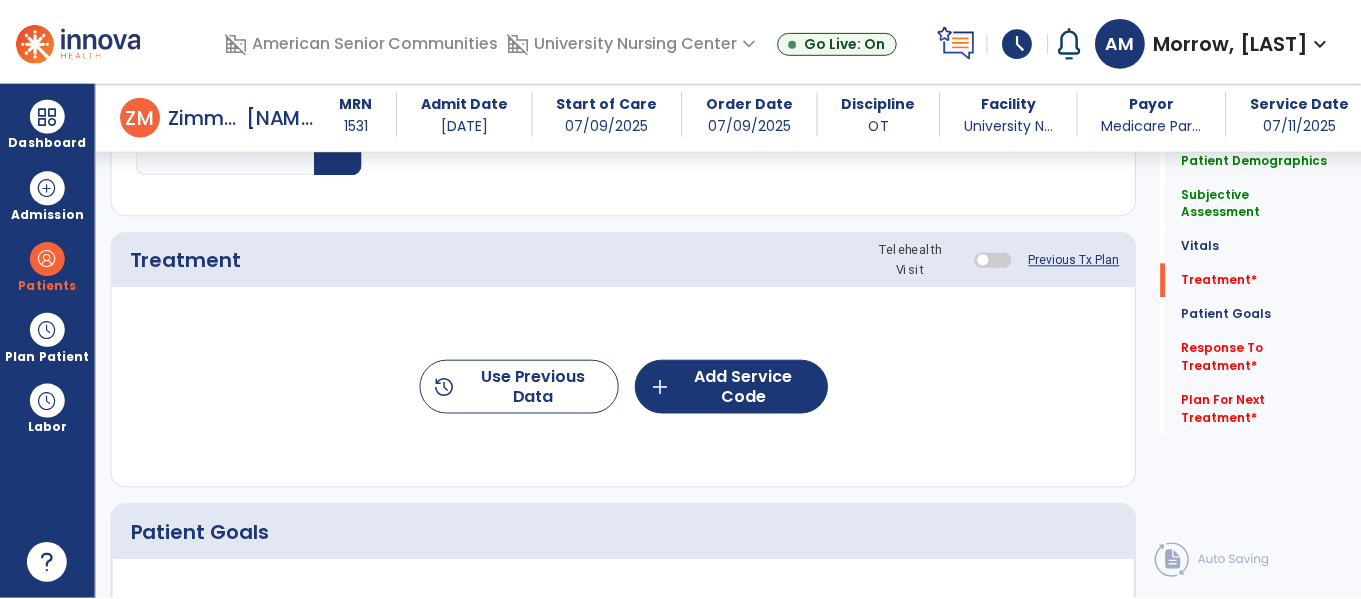 scroll, scrollTop: 1100, scrollLeft: 0, axis: vertical 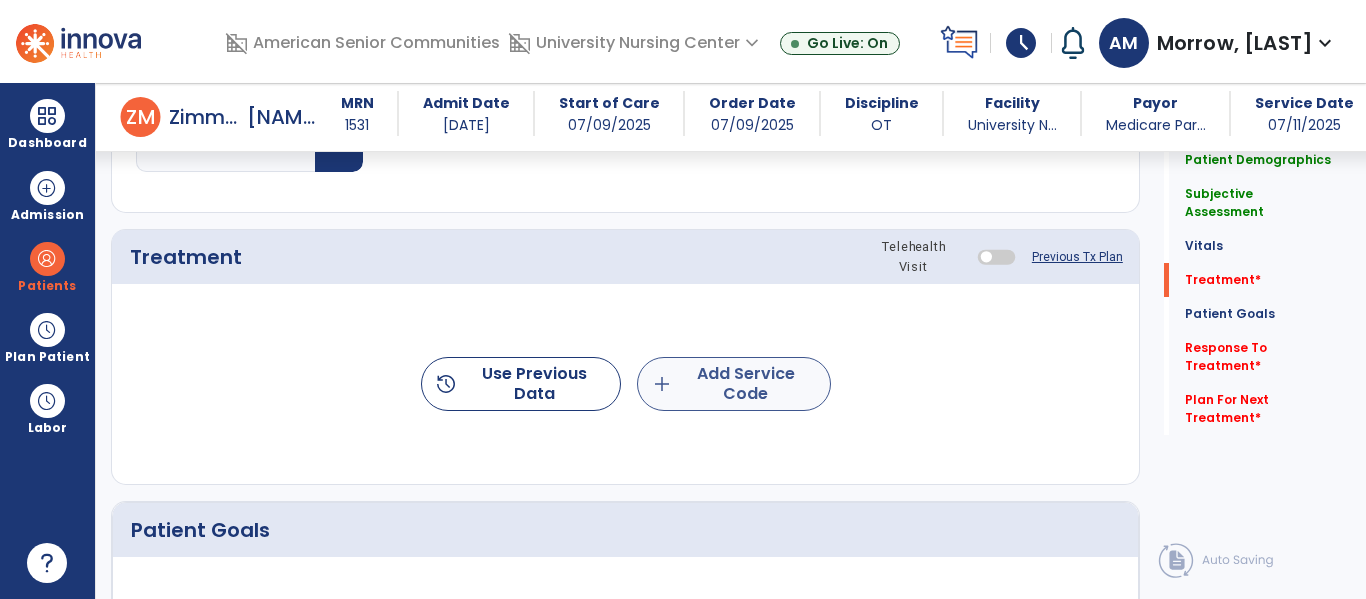 type on "**********" 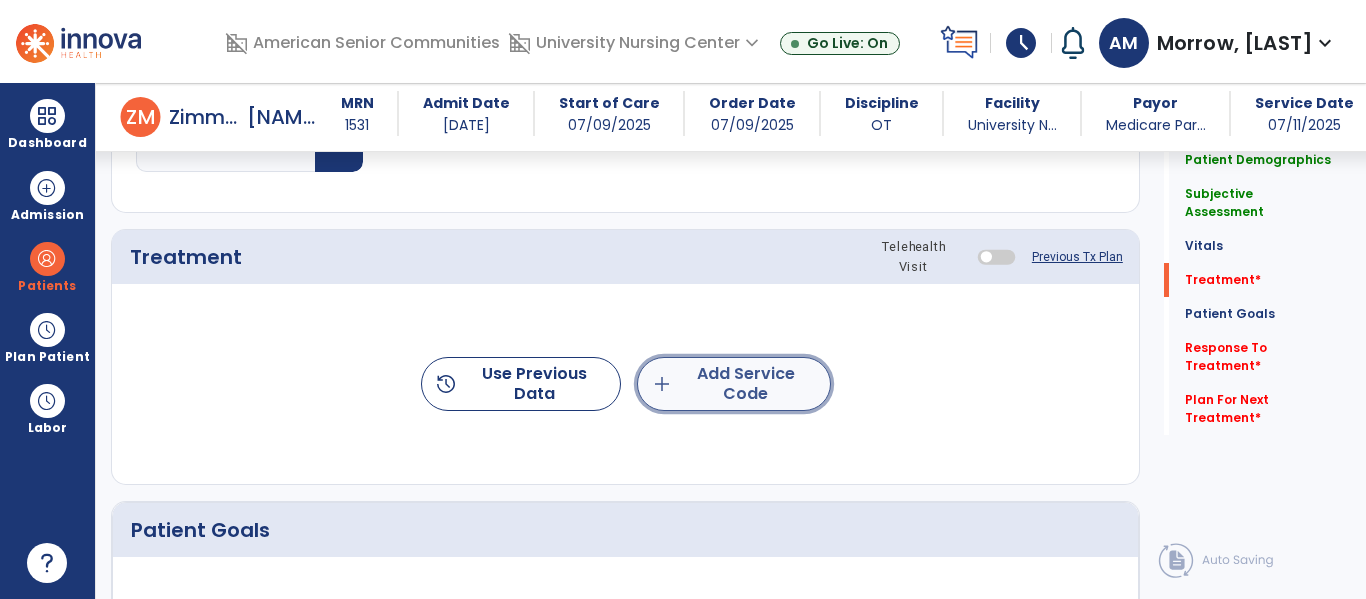 click on "add  Add Service Code" 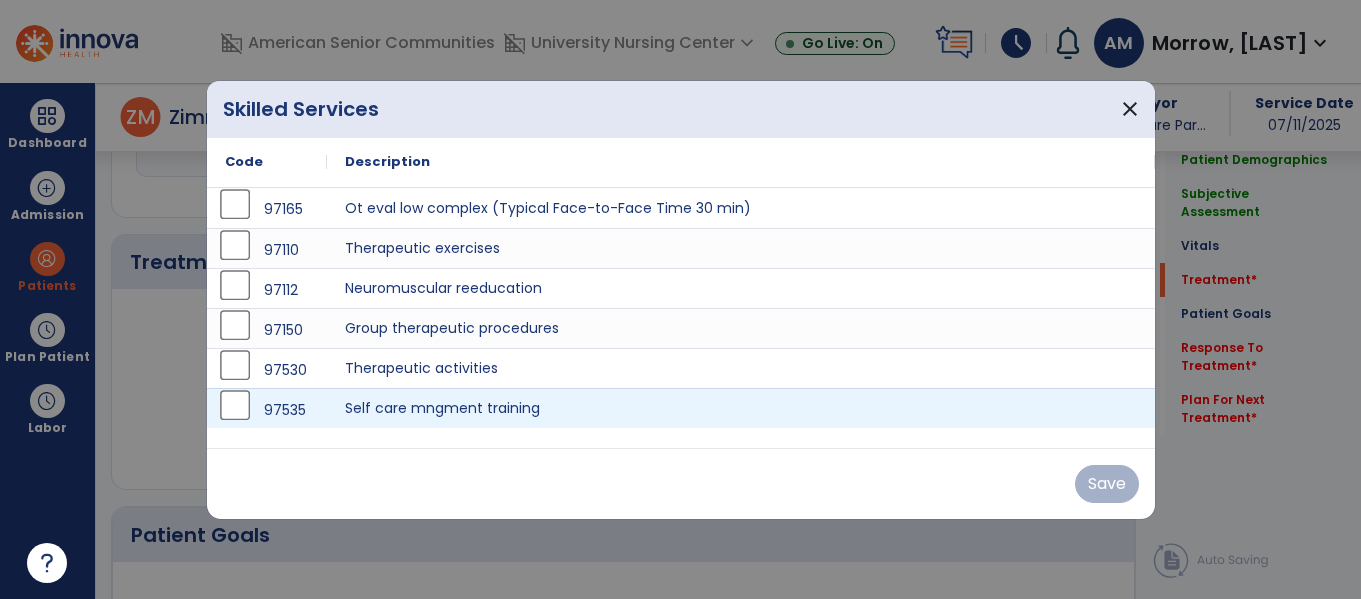 scroll, scrollTop: 1100, scrollLeft: 0, axis: vertical 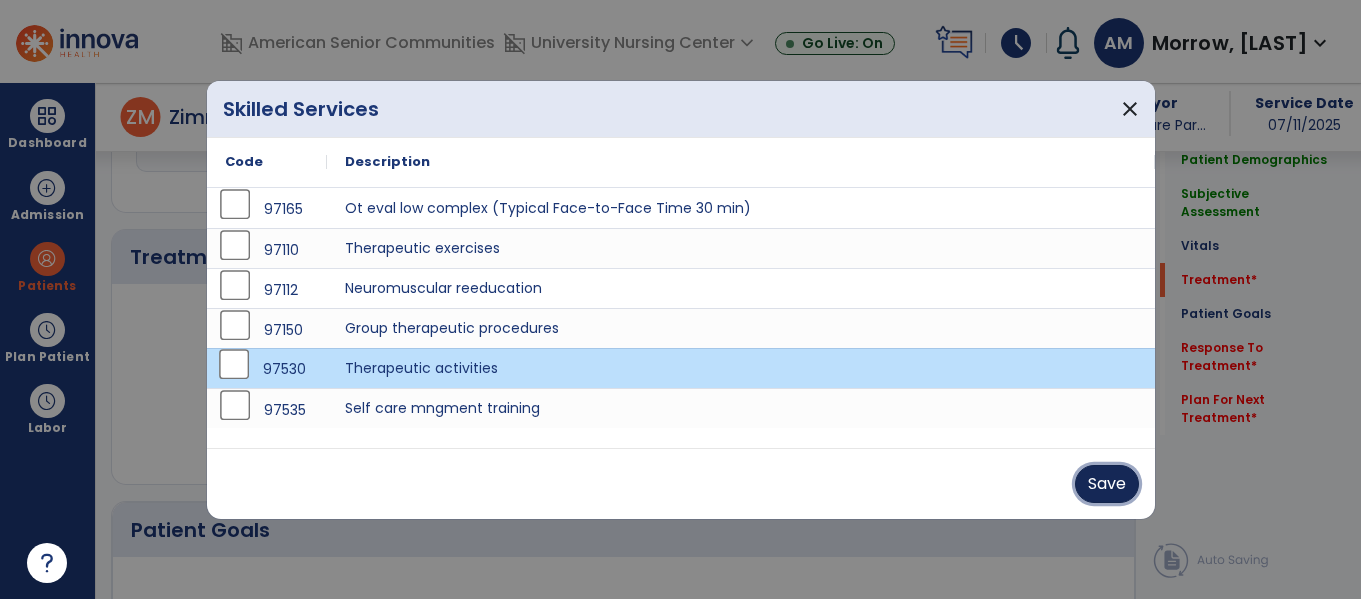 click on "Save" at bounding box center (1107, 484) 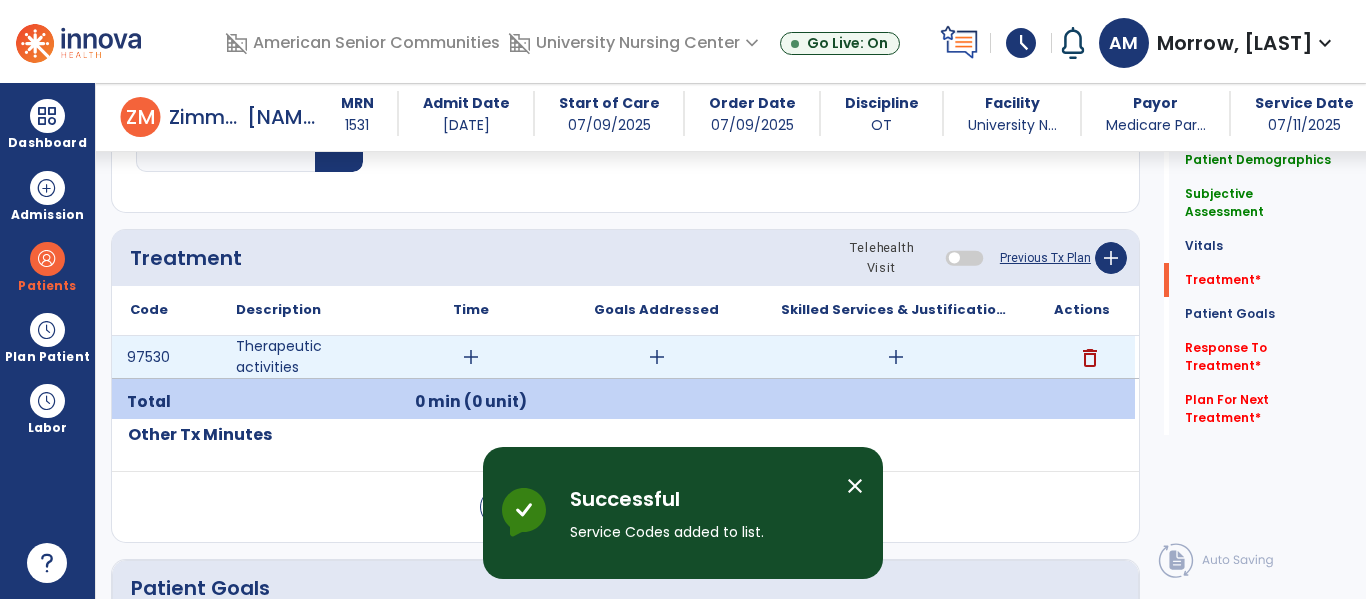 click on "add" at bounding box center [471, 357] 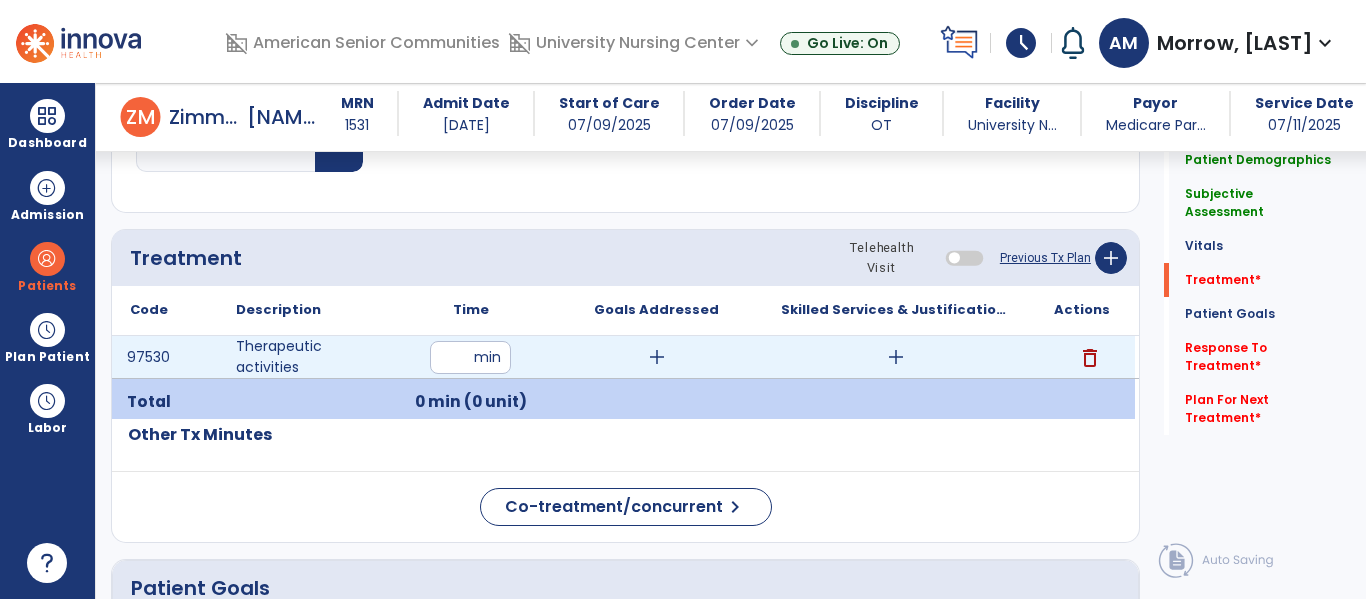 type on "**" 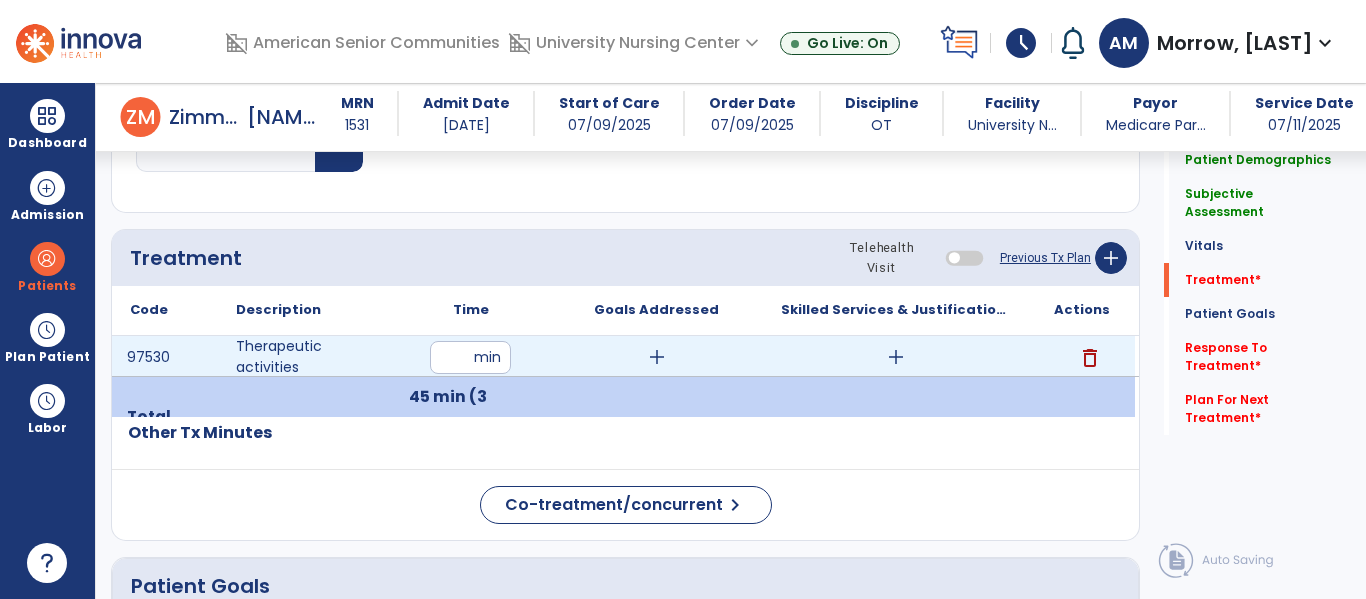 click on "add" at bounding box center (657, 357) 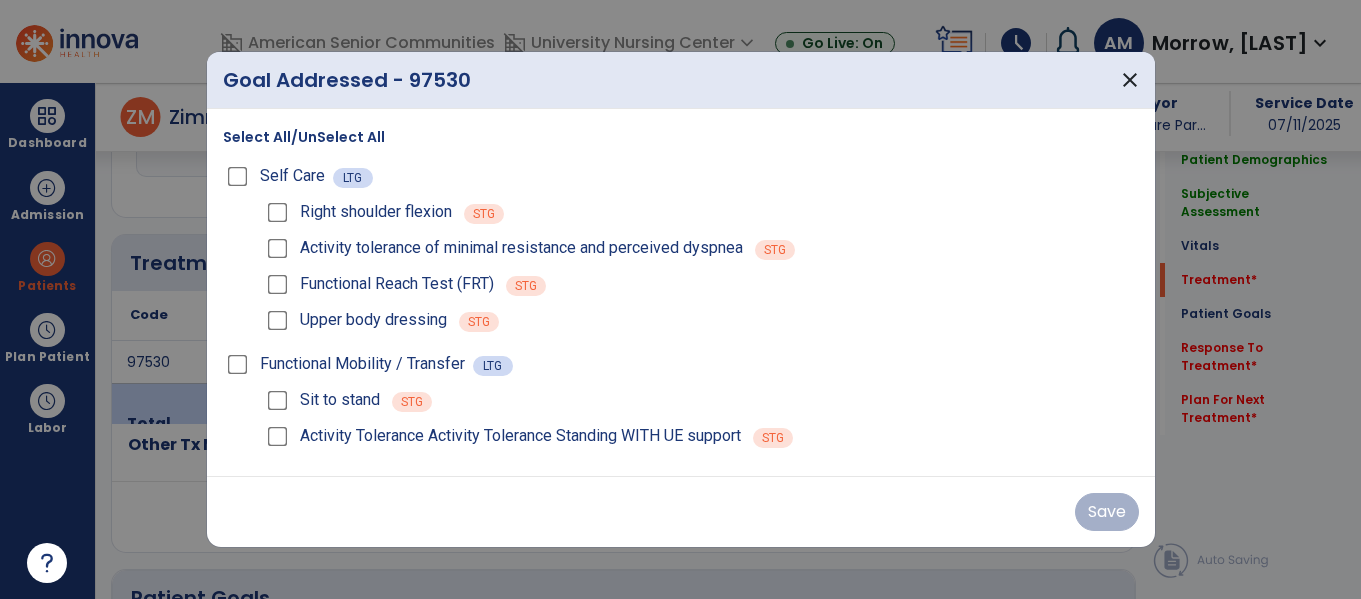 scroll, scrollTop: 1100, scrollLeft: 0, axis: vertical 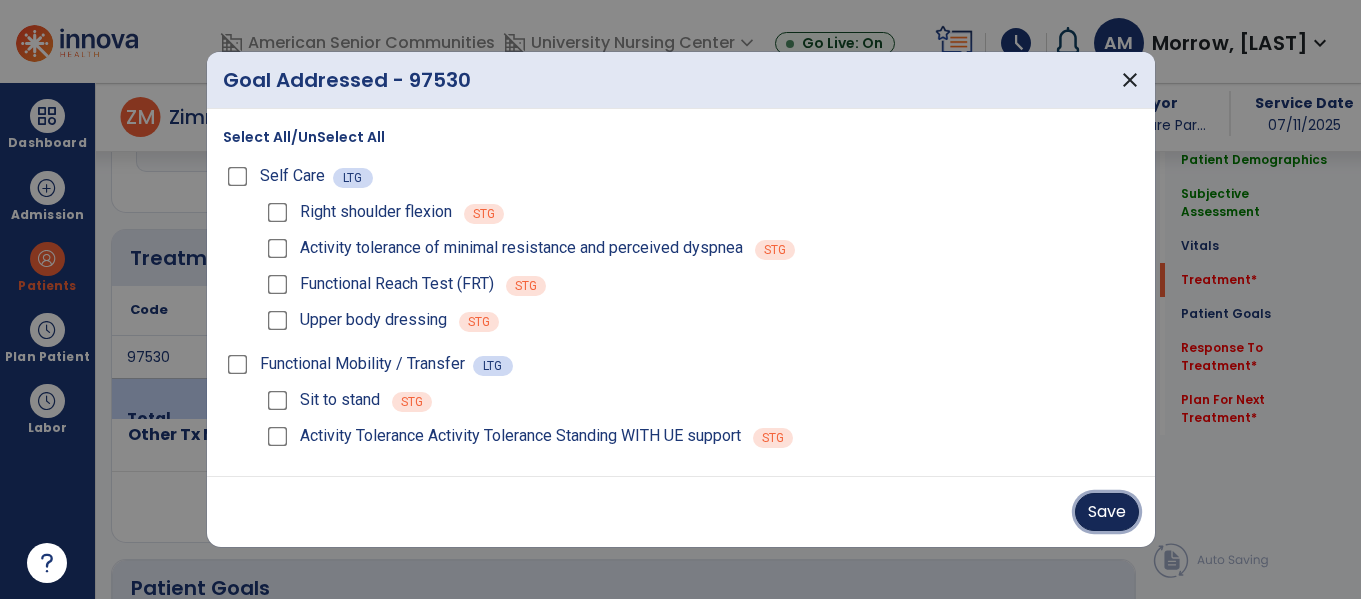 click on "Save" at bounding box center (1107, 512) 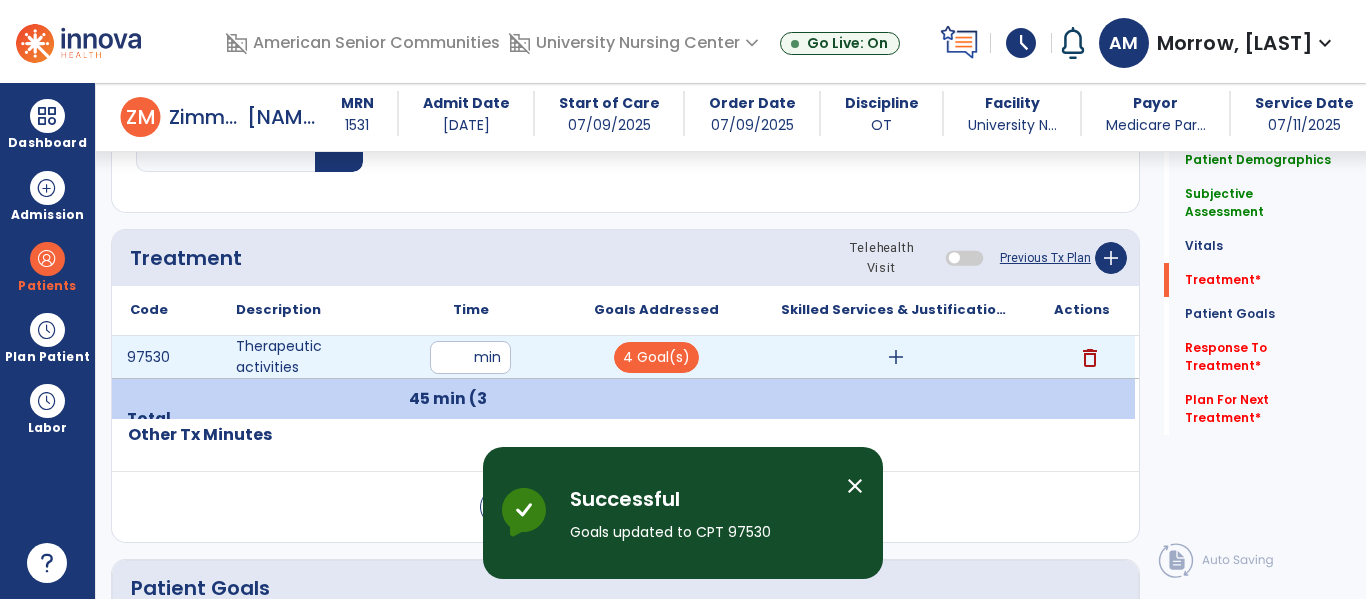 click on "add" at bounding box center (896, 357) 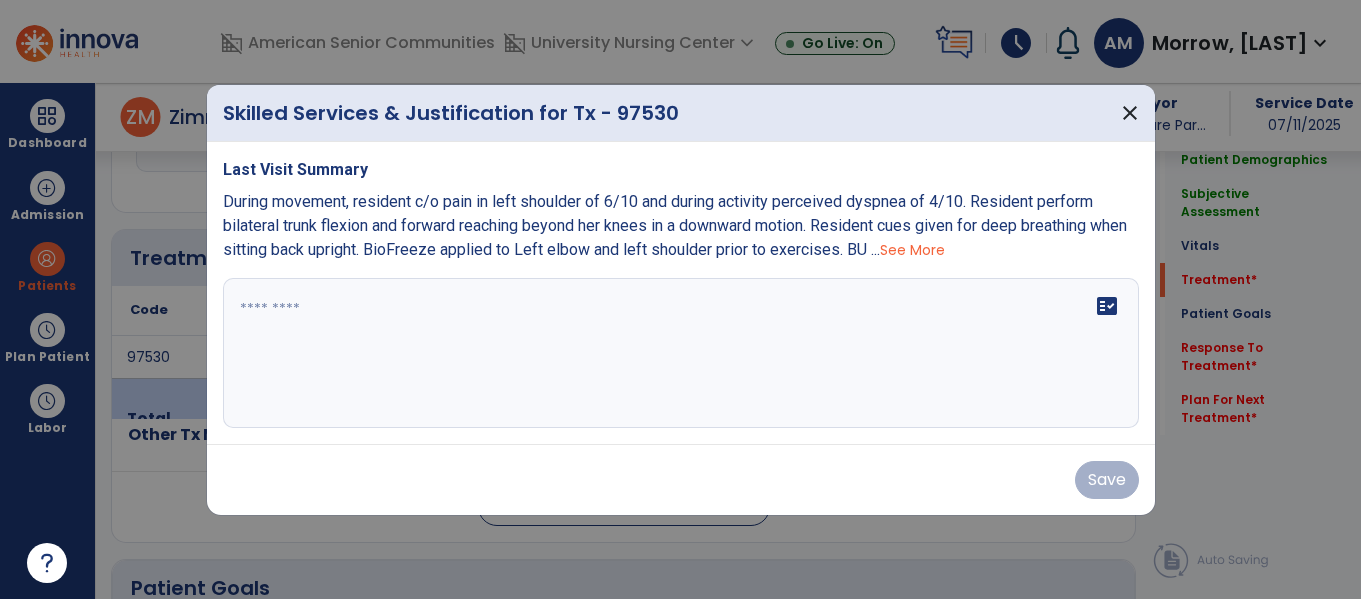 scroll, scrollTop: 1100, scrollLeft: 0, axis: vertical 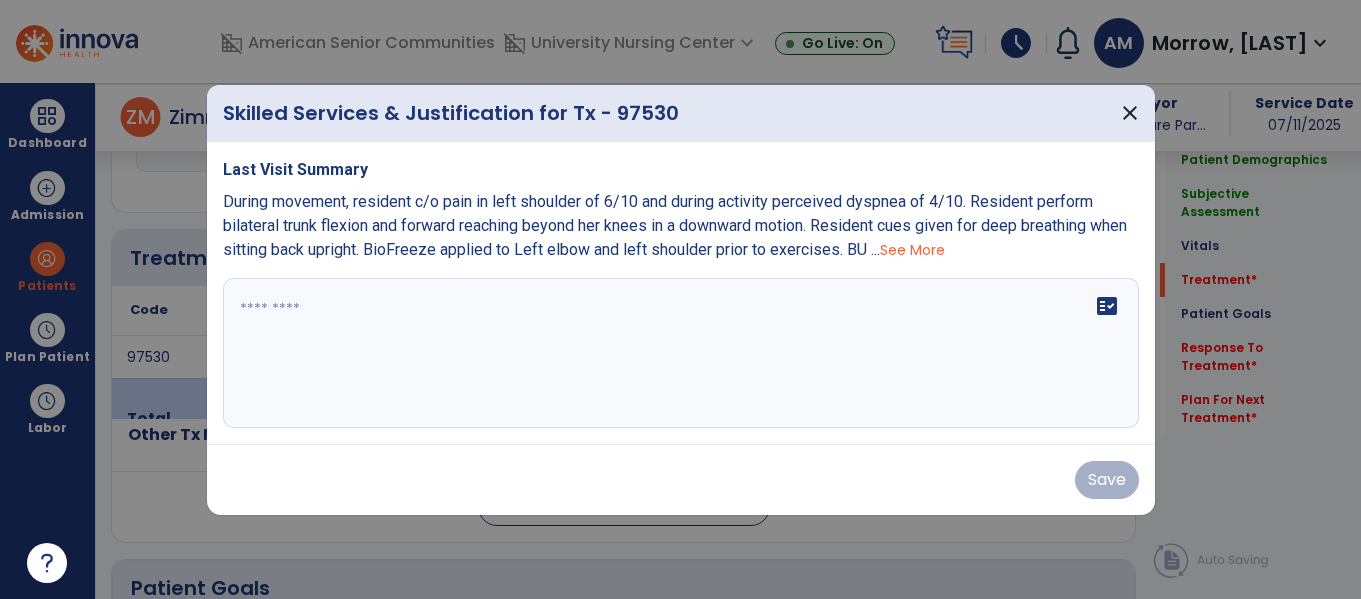 click at bounding box center [681, 353] 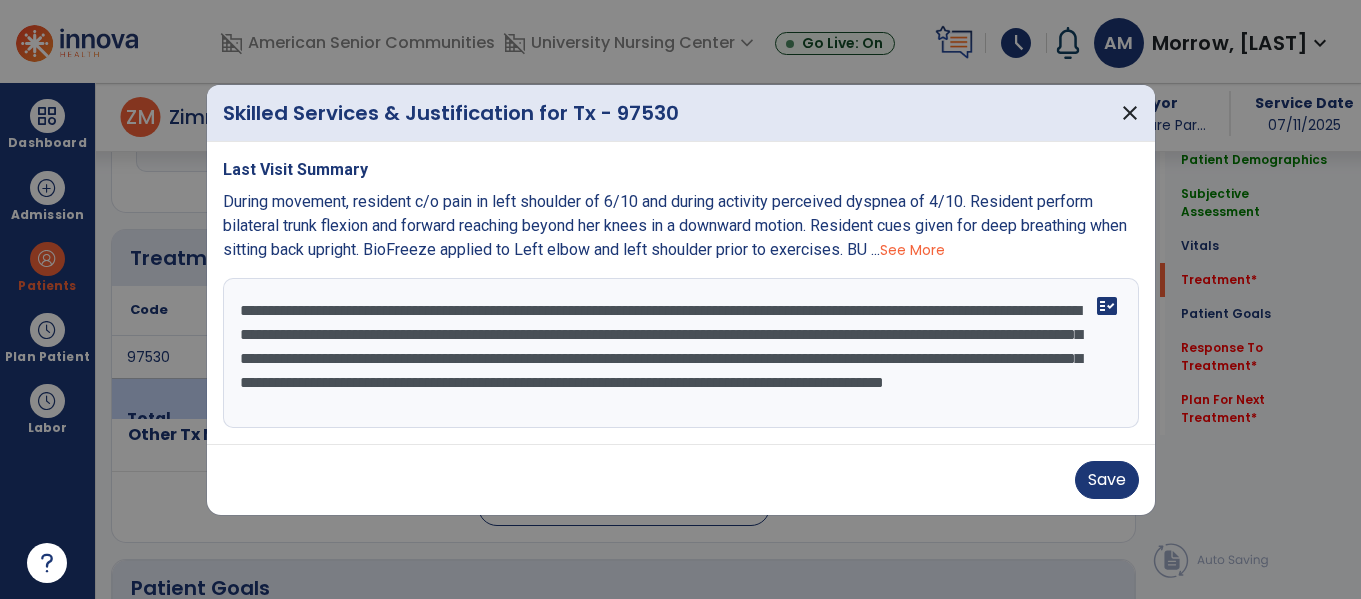 scroll, scrollTop: 16, scrollLeft: 0, axis: vertical 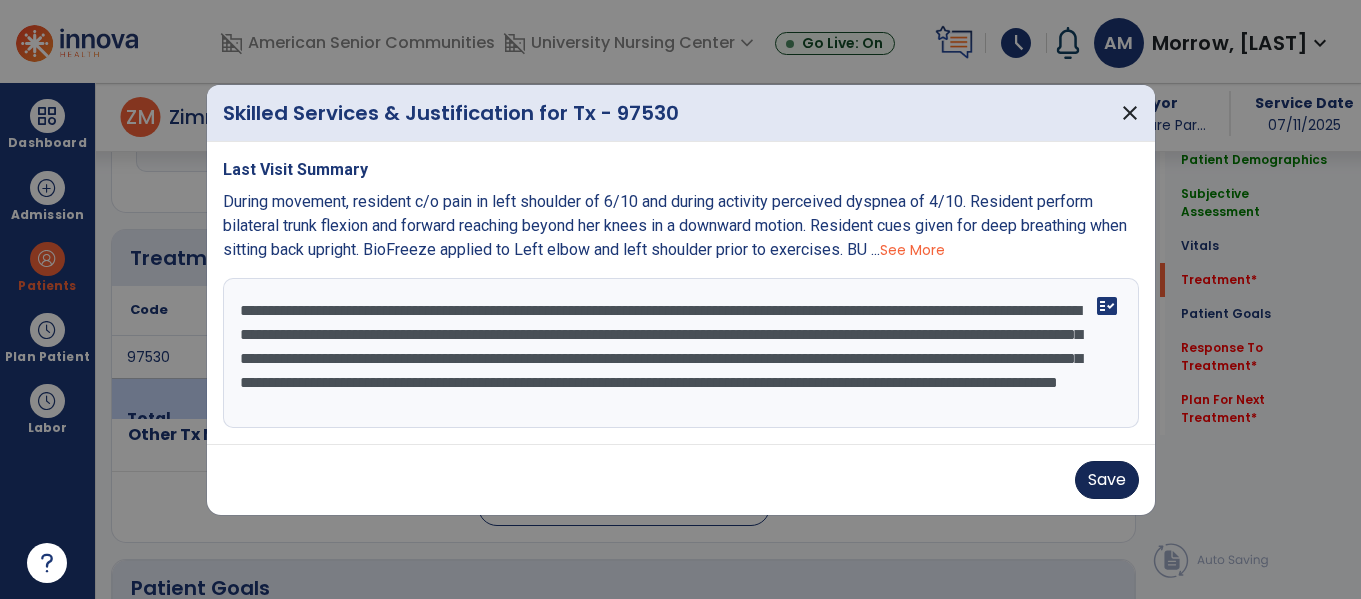 type on "**********" 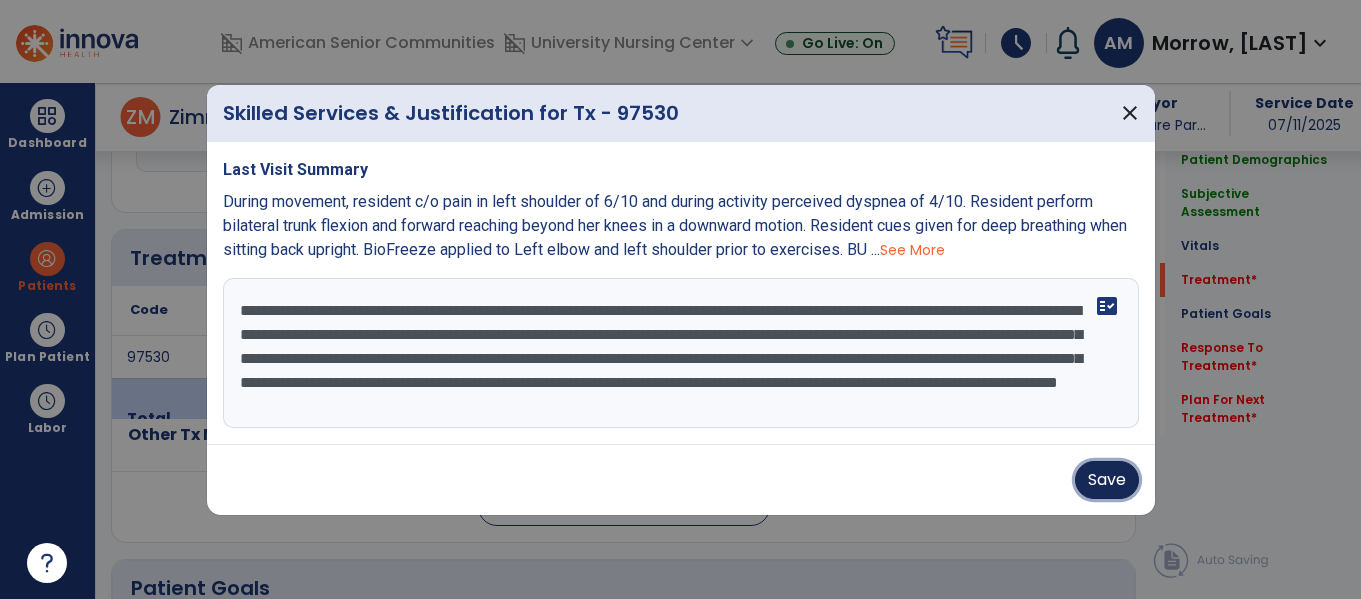 click on "Save" at bounding box center [1107, 480] 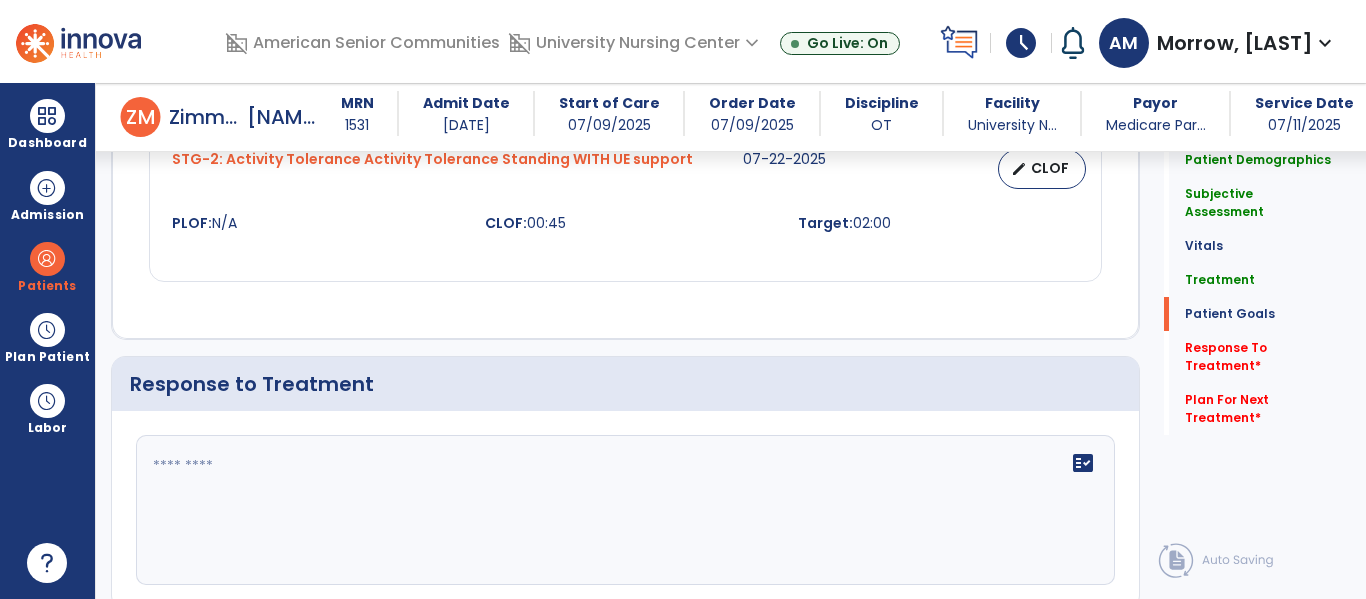 scroll, scrollTop: 2613, scrollLeft: 0, axis: vertical 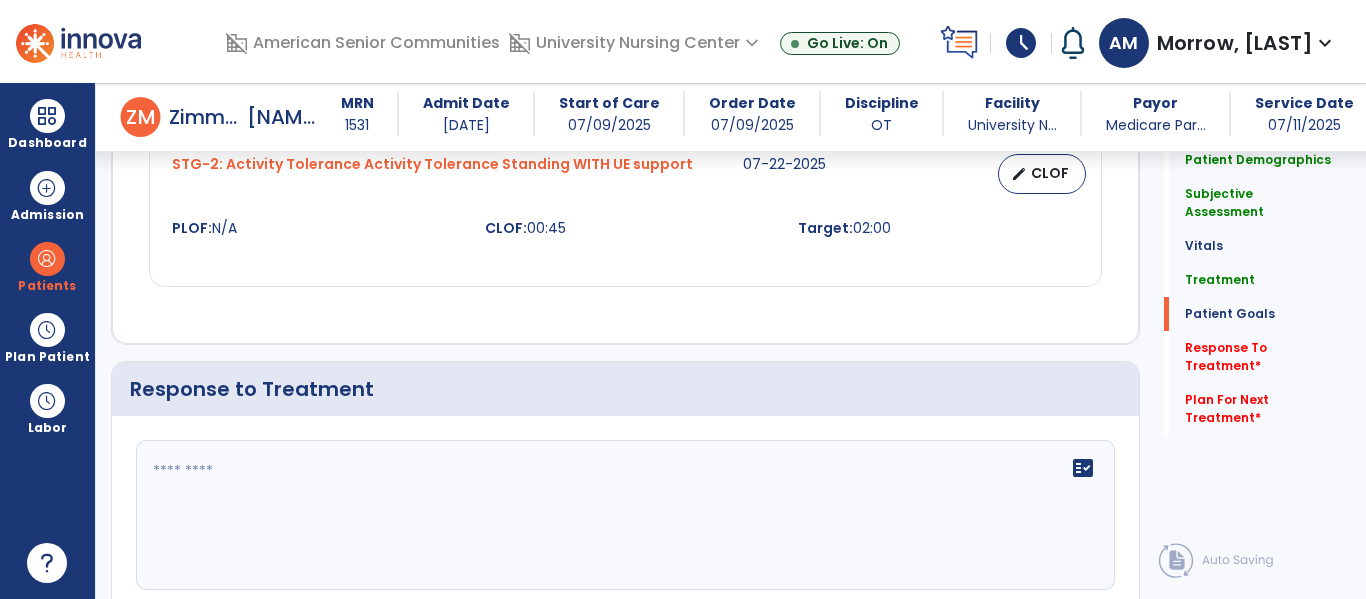 click on "fact_check" 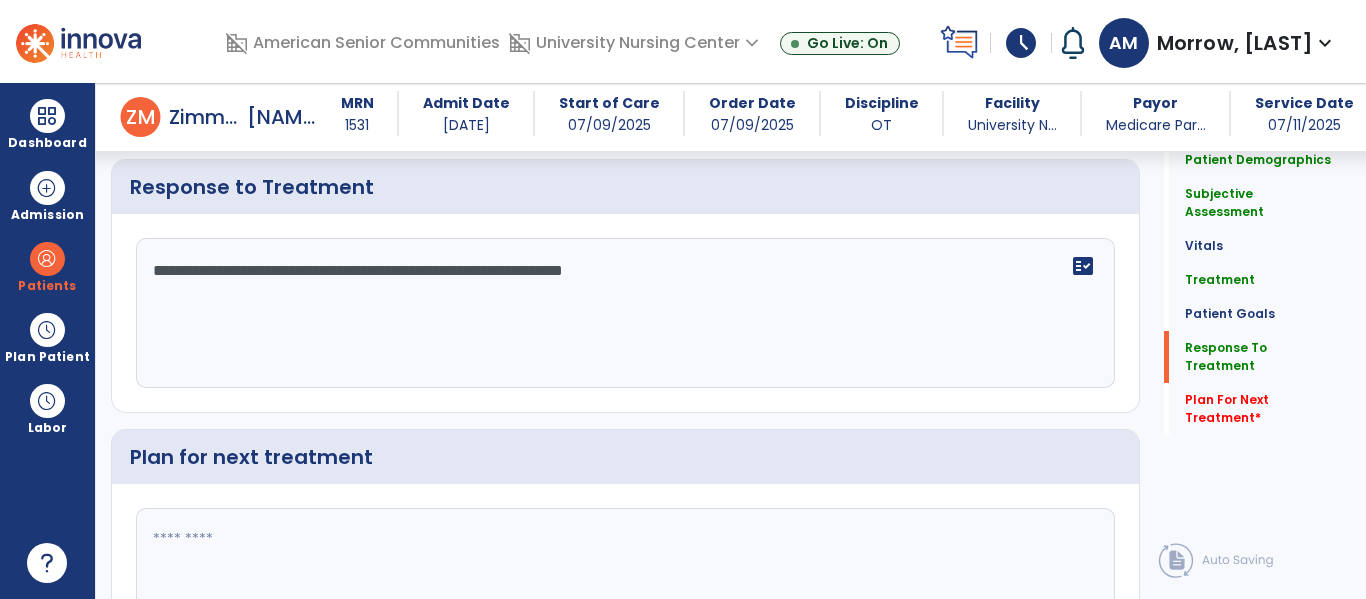 scroll, scrollTop: 2859, scrollLeft: 0, axis: vertical 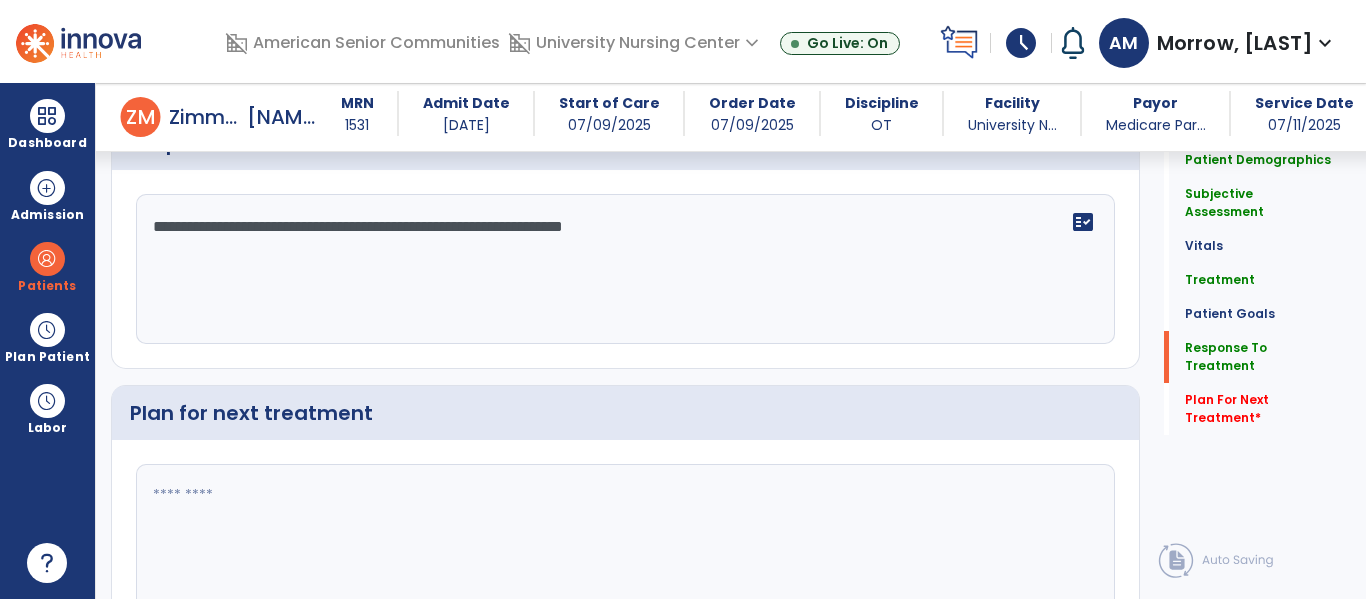 type on "**********" 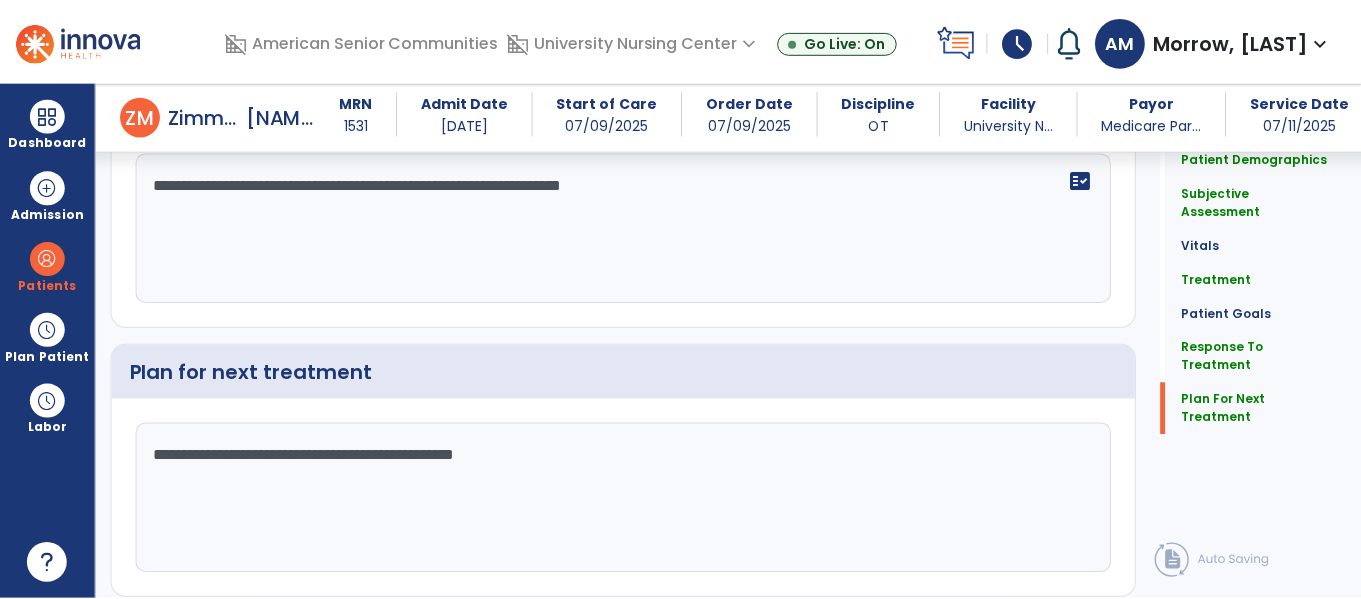 scroll, scrollTop: 2944, scrollLeft: 0, axis: vertical 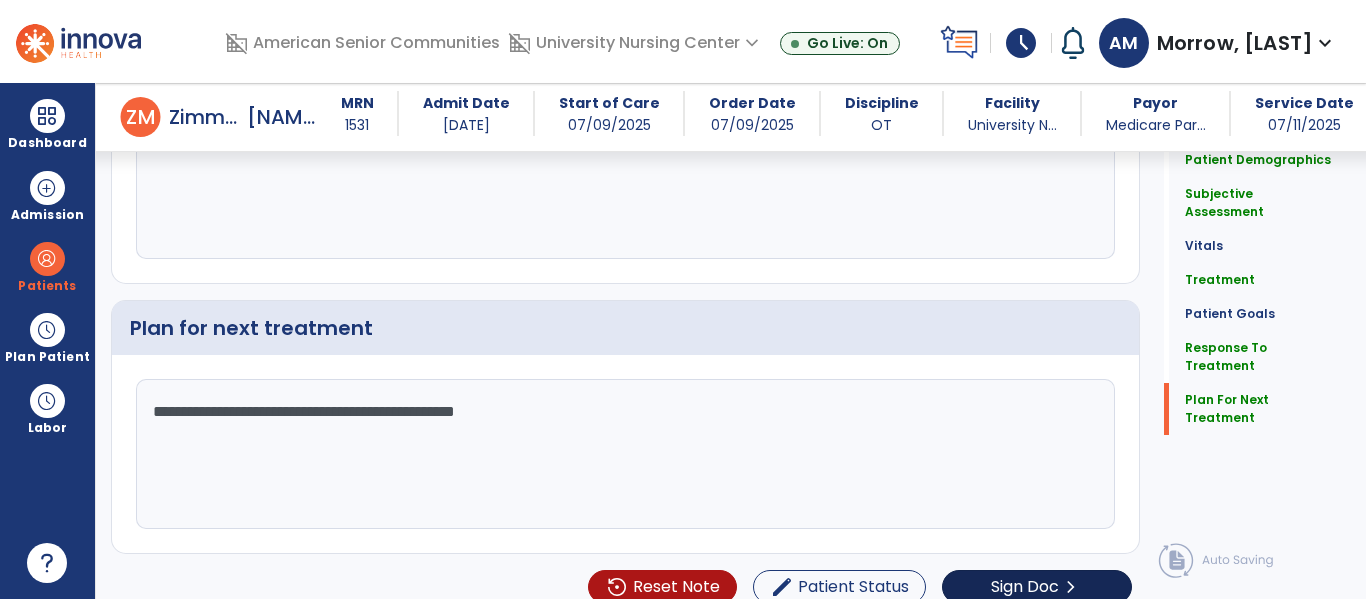 type on "**********" 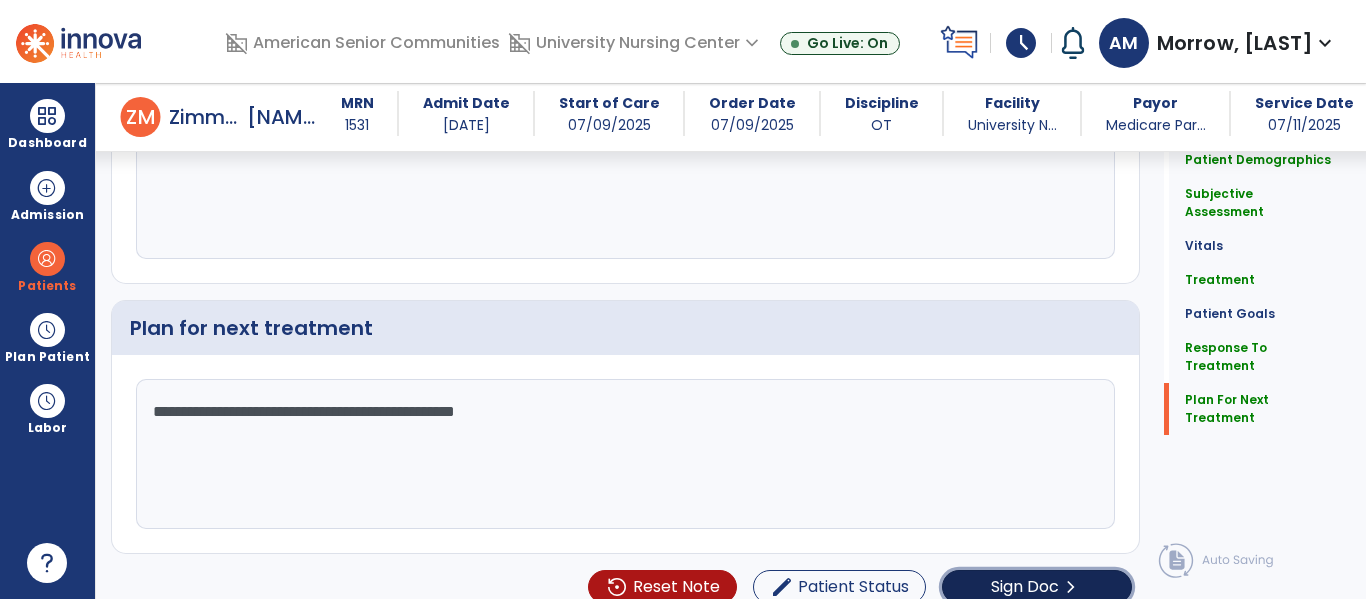 click on "Sign Doc" 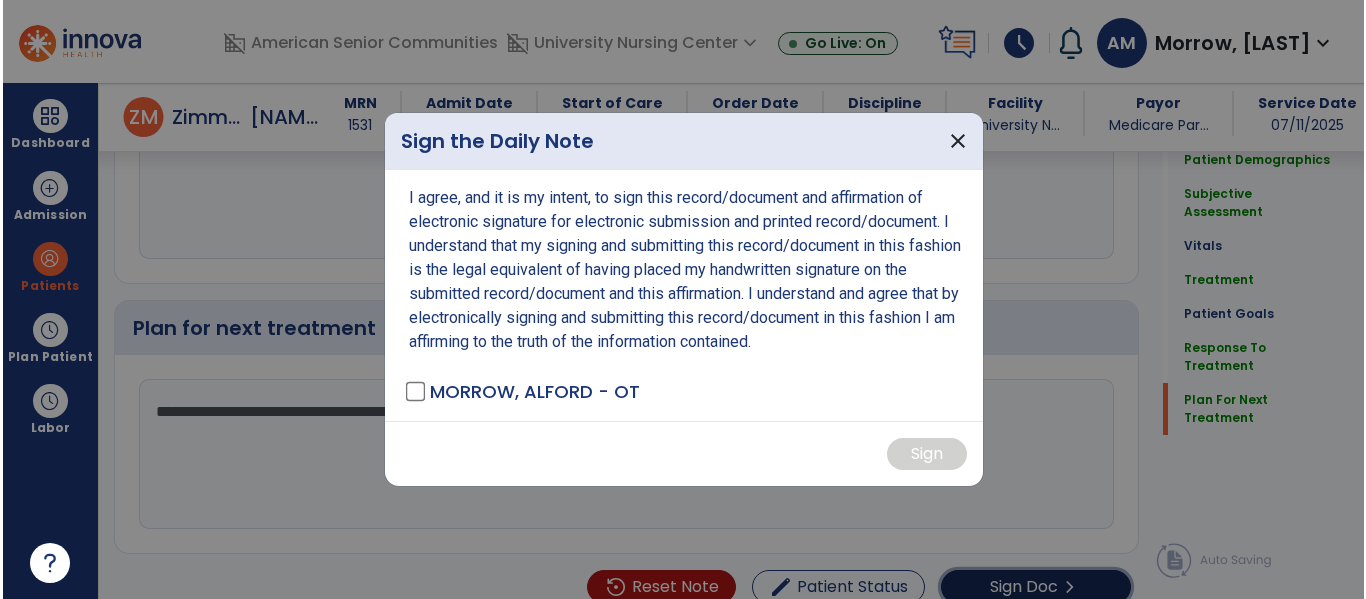 scroll, scrollTop: 2944, scrollLeft: 0, axis: vertical 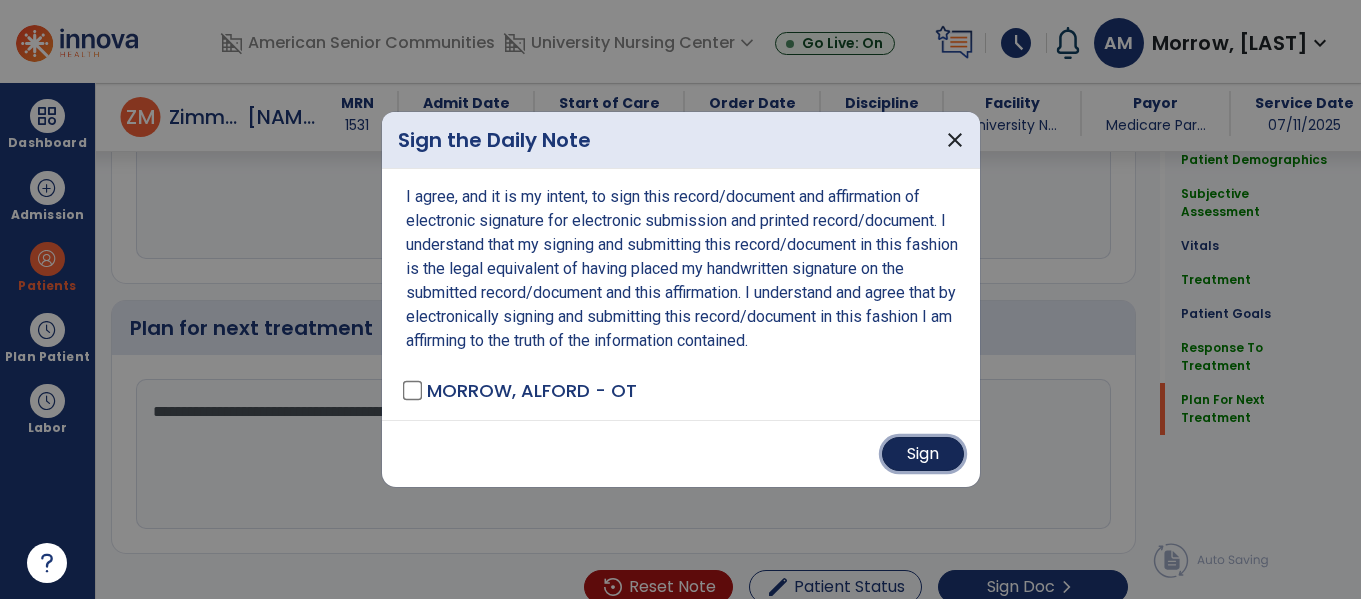 click on "Sign" at bounding box center (923, 454) 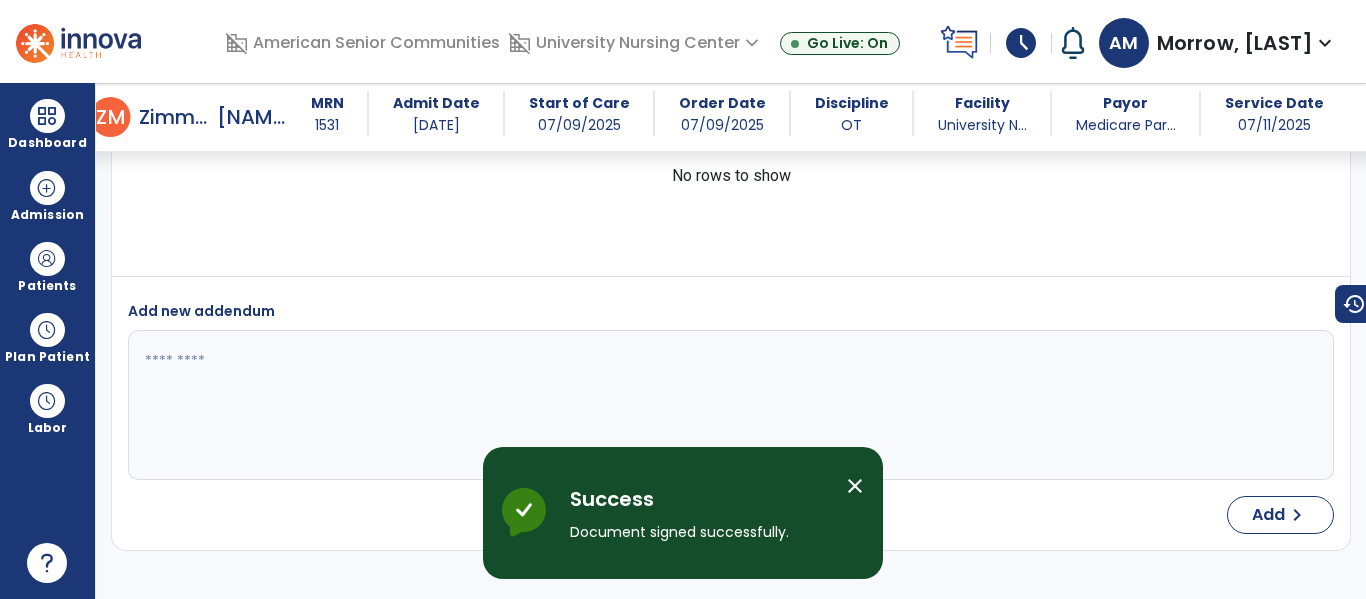 scroll, scrollTop: 4247, scrollLeft: 0, axis: vertical 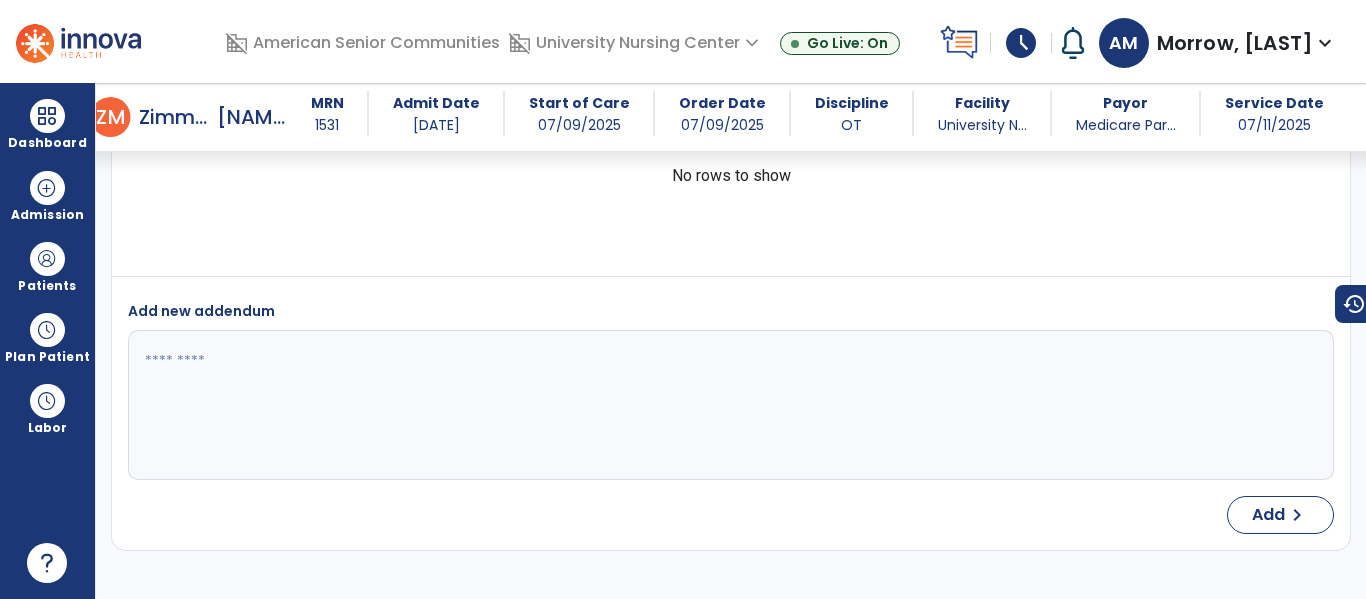 click at bounding box center (728, 405) 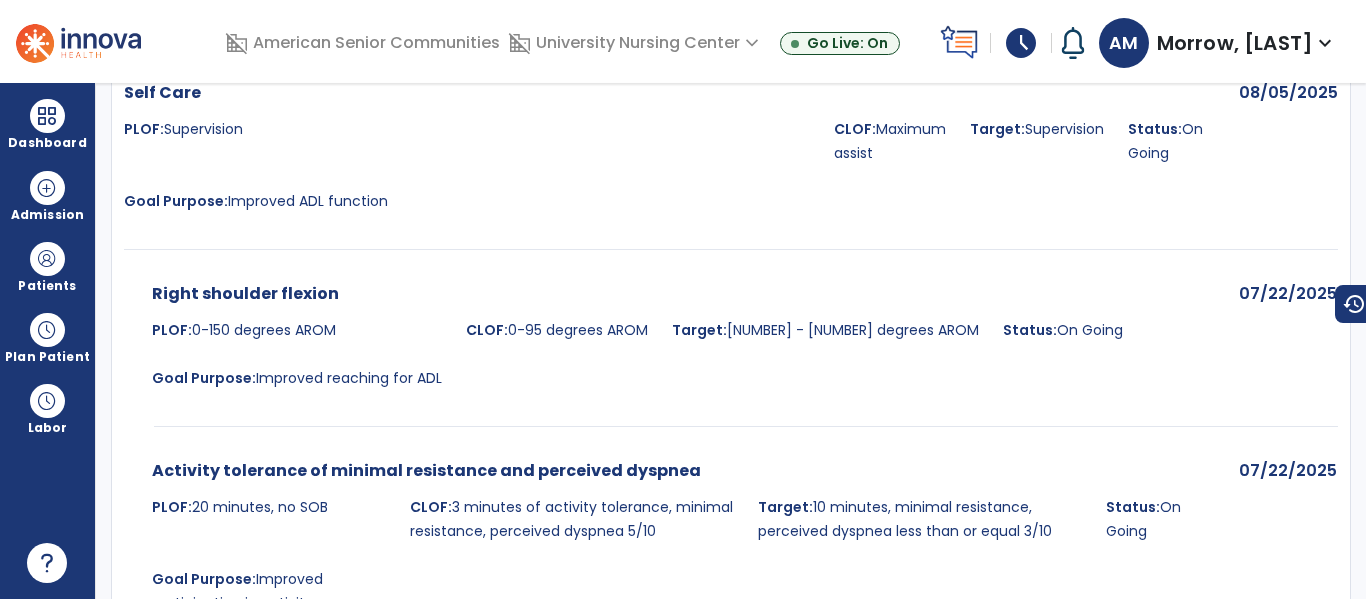 scroll, scrollTop: 0, scrollLeft: 0, axis: both 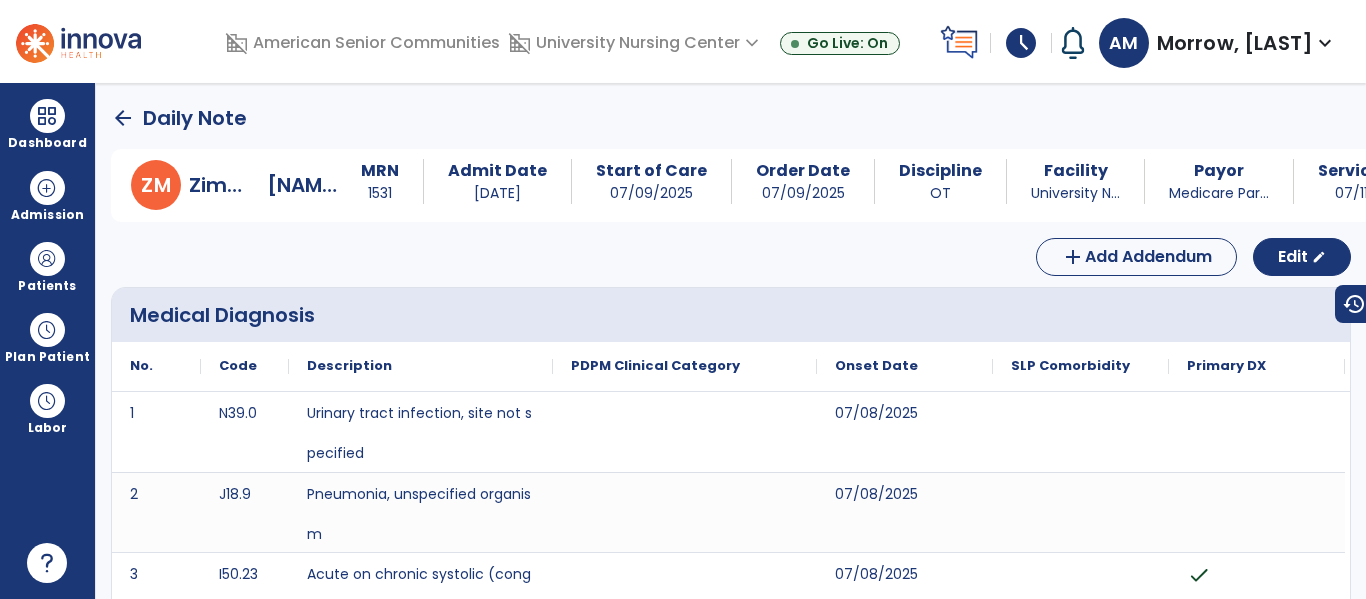 click on "arrow_back" 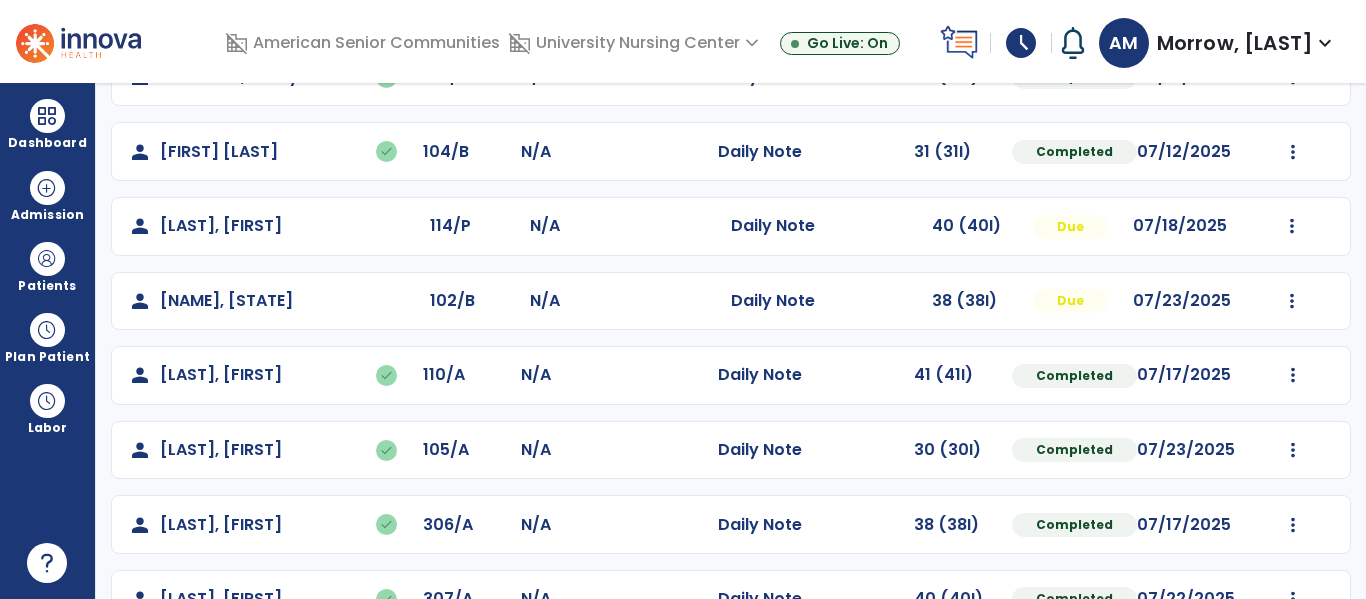 scroll, scrollTop: 355, scrollLeft: 0, axis: vertical 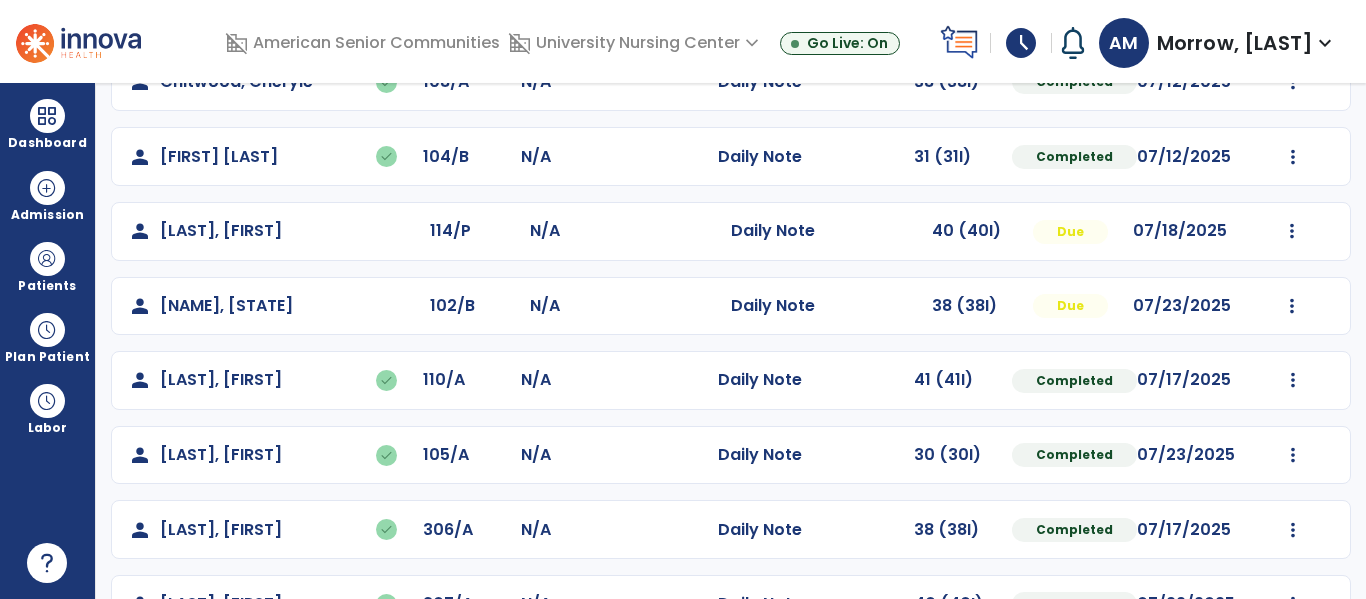 click on "Mark Visit As Complete   Reset Note   Open Document   G + C Mins" 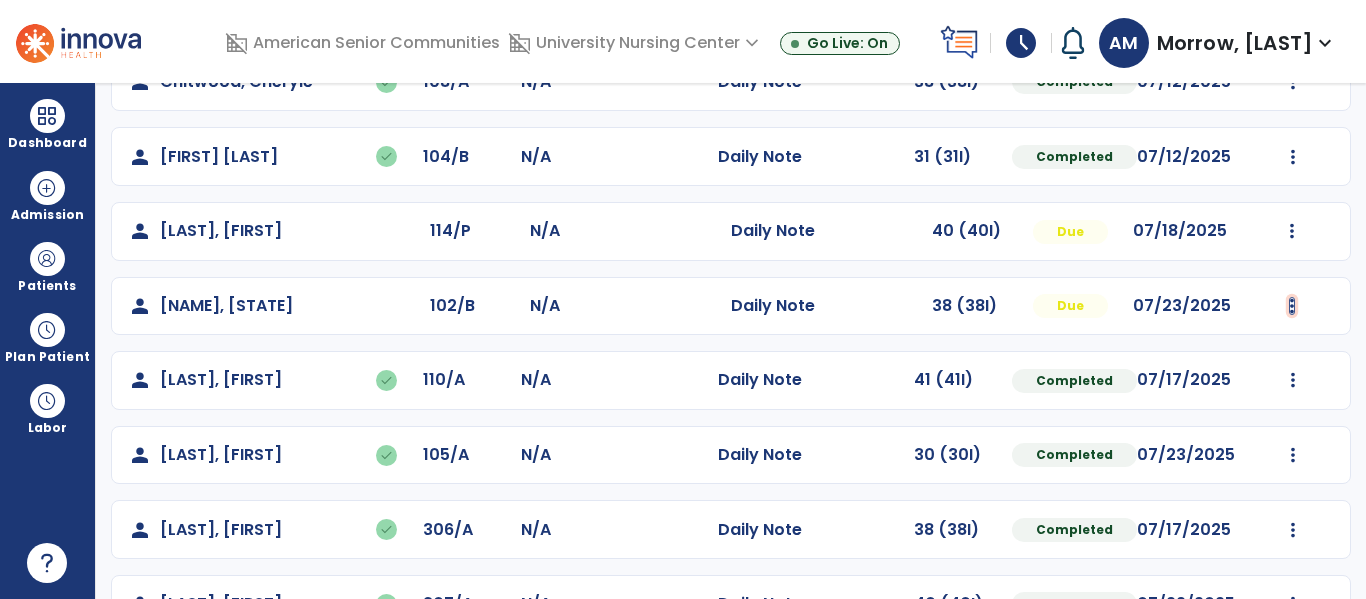click at bounding box center (1293, -67) 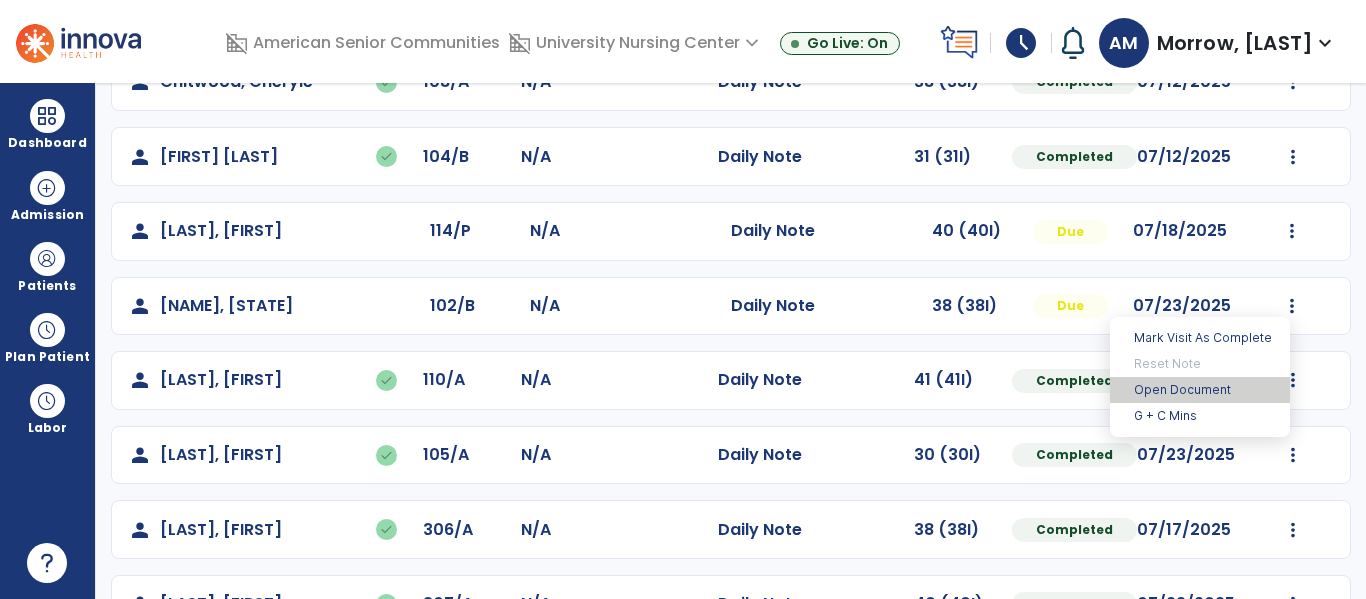 click on "Open Document" at bounding box center [1200, 390] 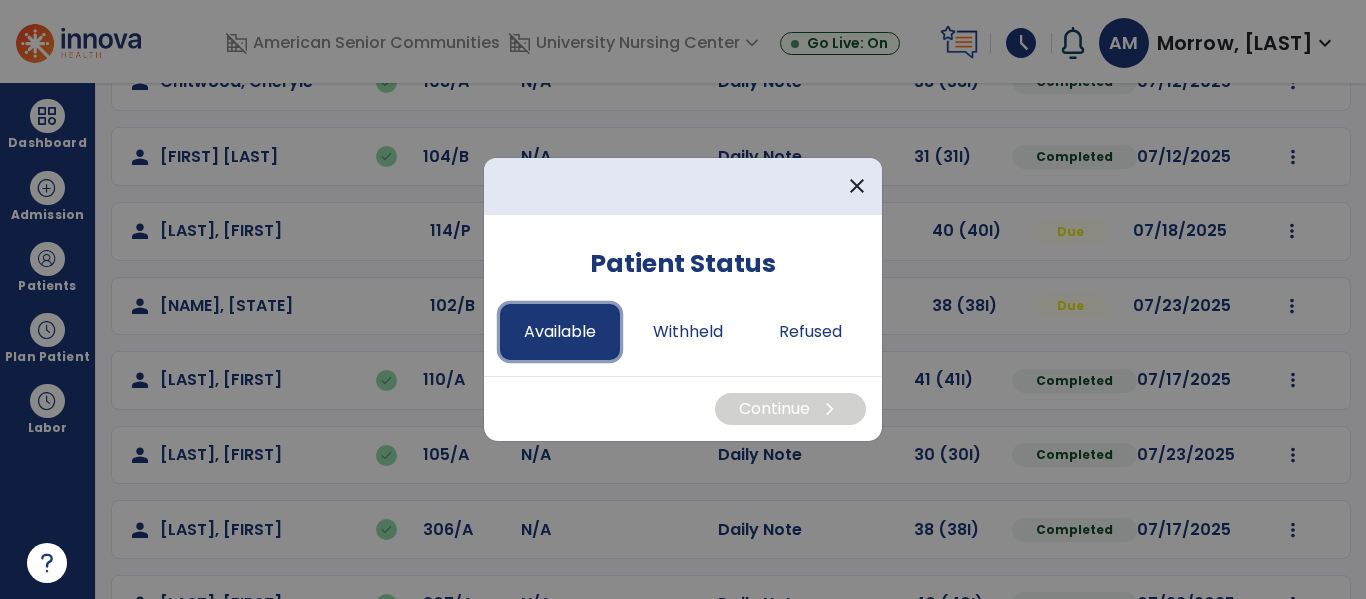 click on "Available" at bounding box center (560, 332) 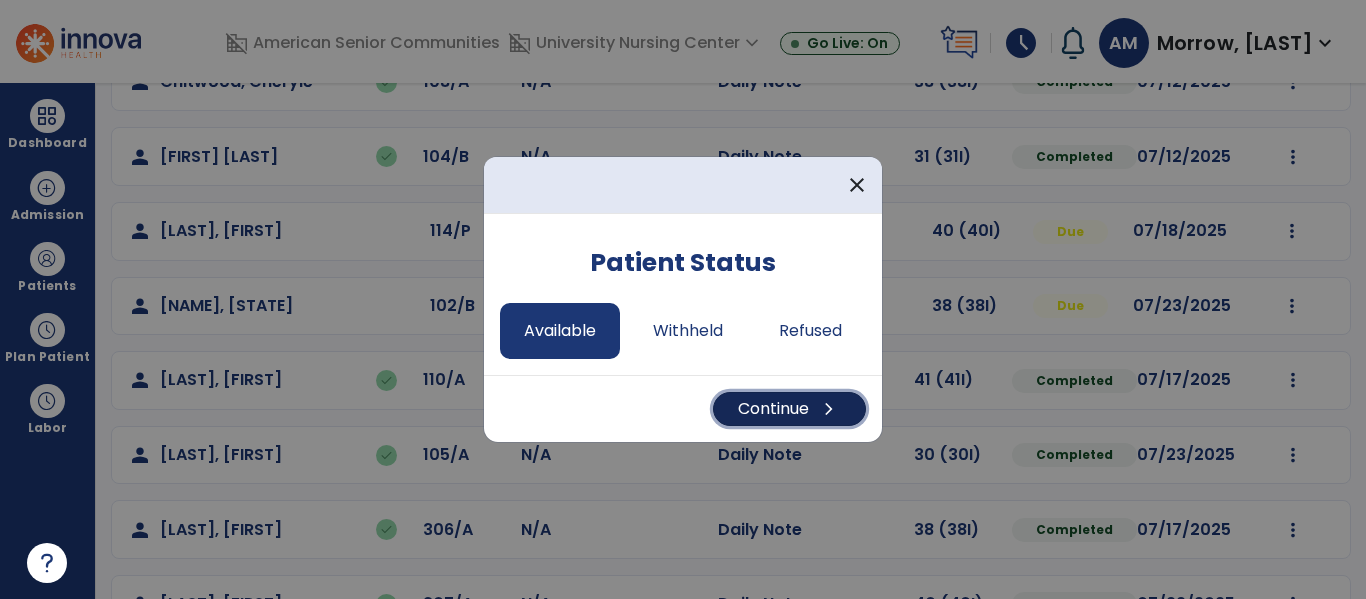 click on "Continue   chevron_right" at bounding box center (789, 409) 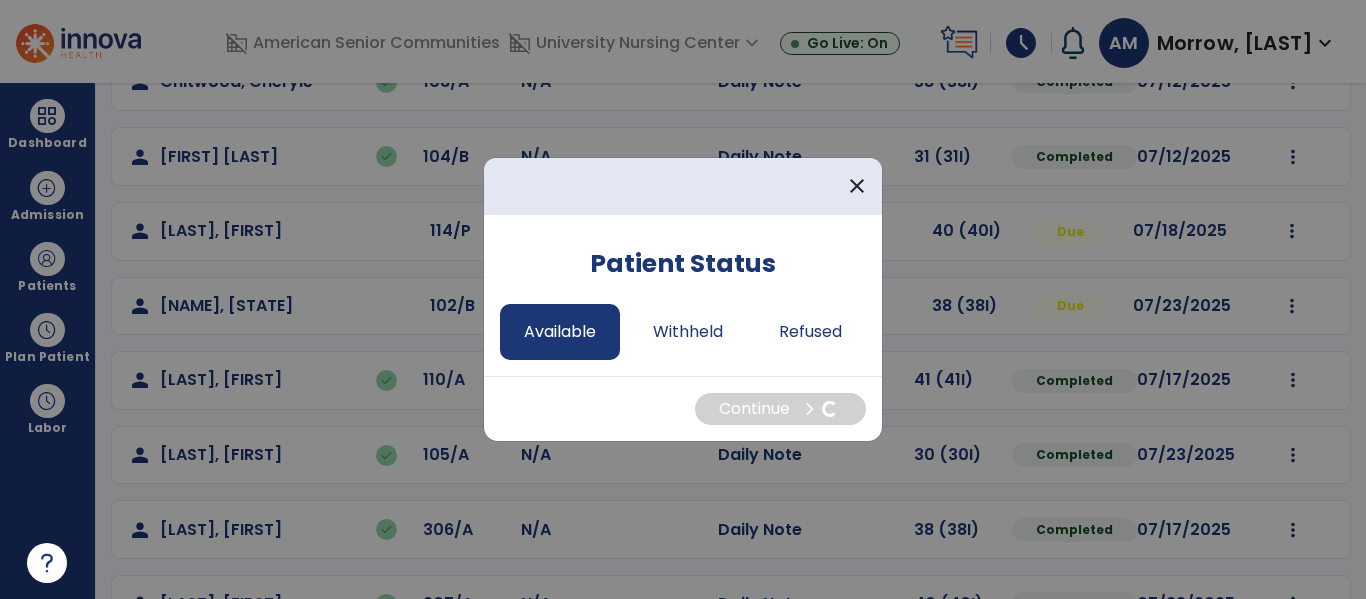 select on "*" 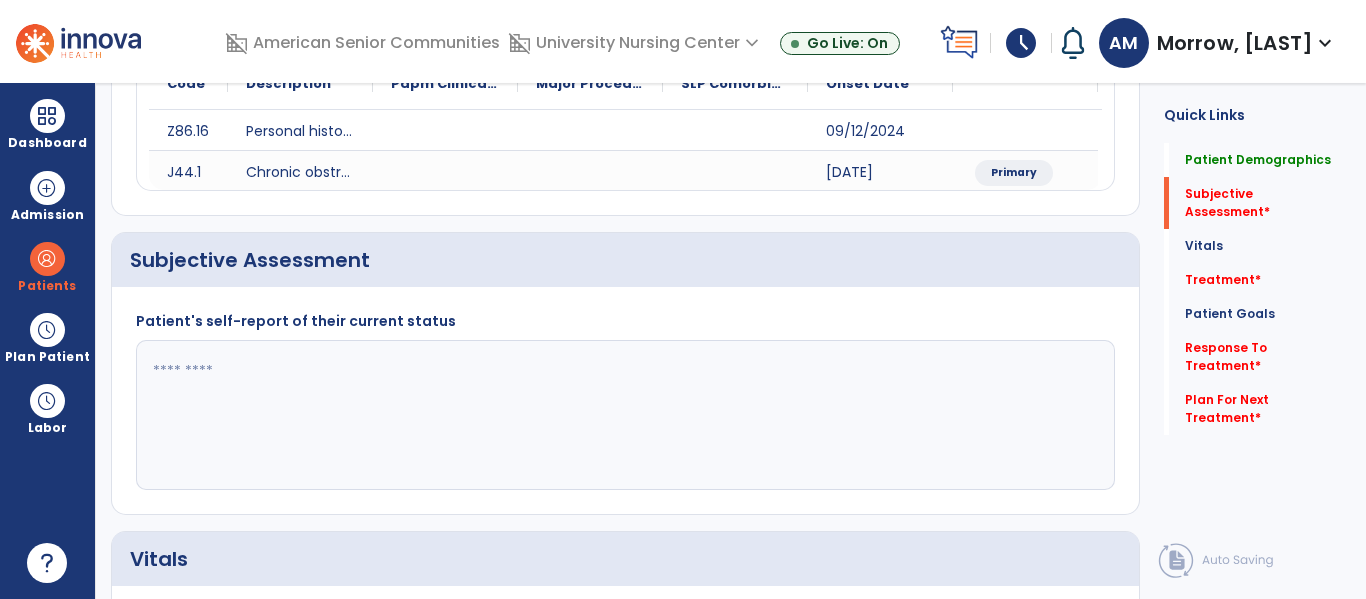 click 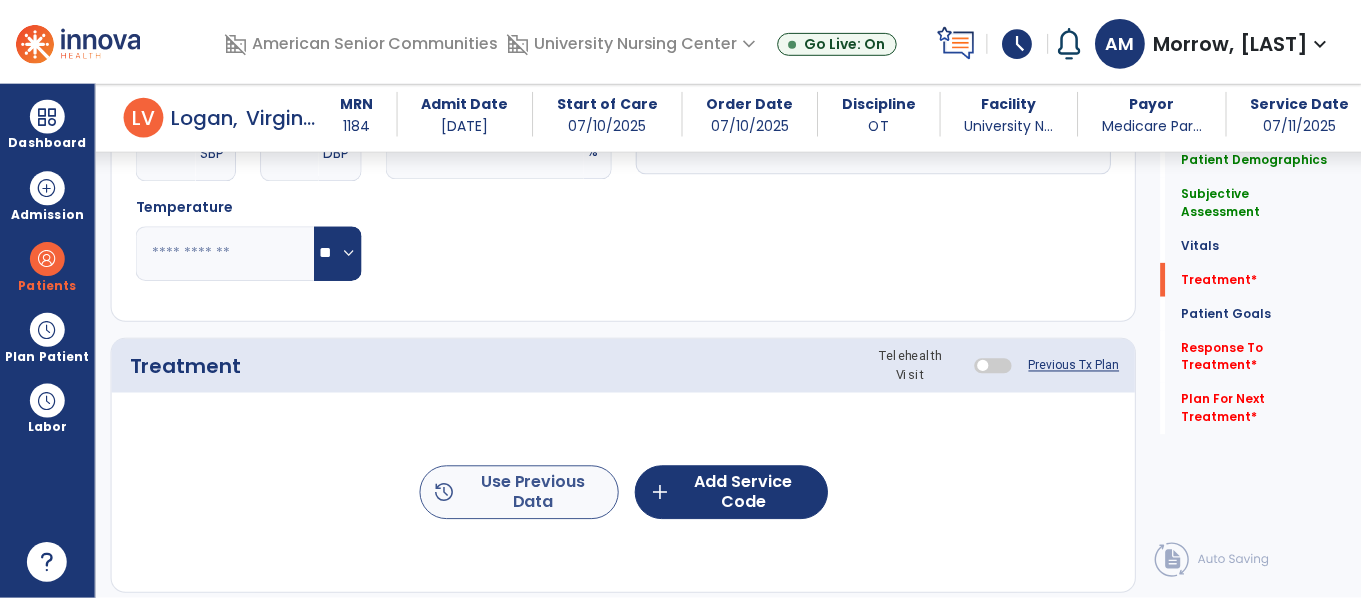 scroll, scrollTop: 1059, scrollLeft: 0, axis: vertical 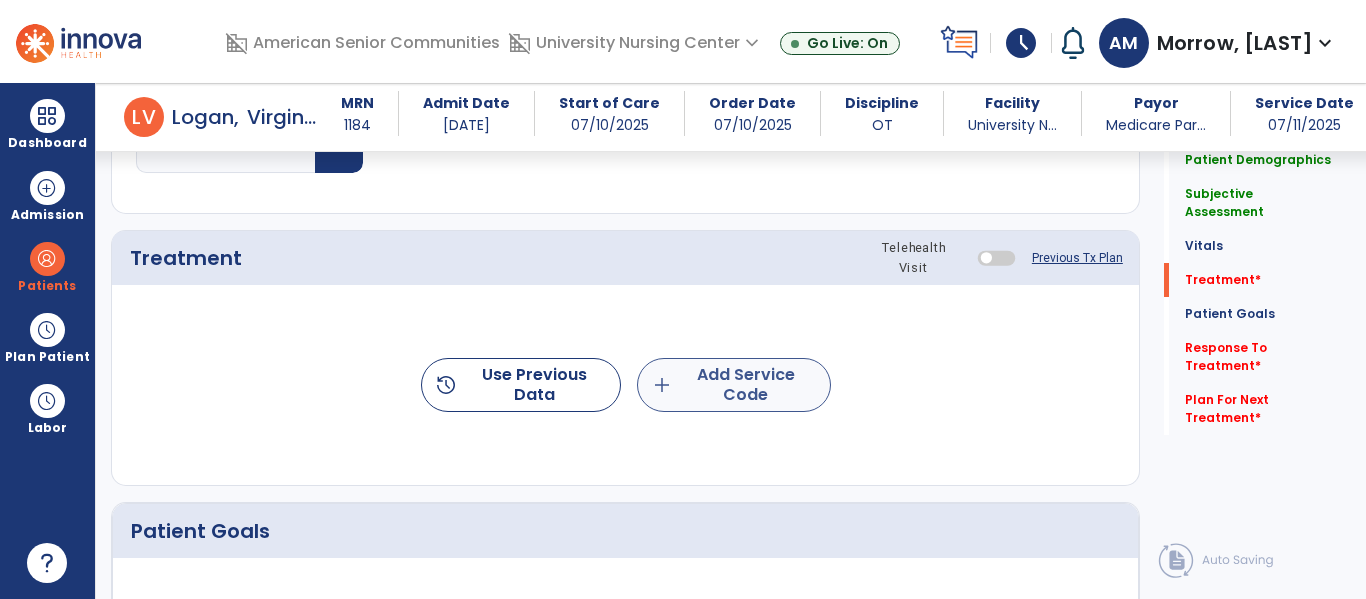 type on "**********" 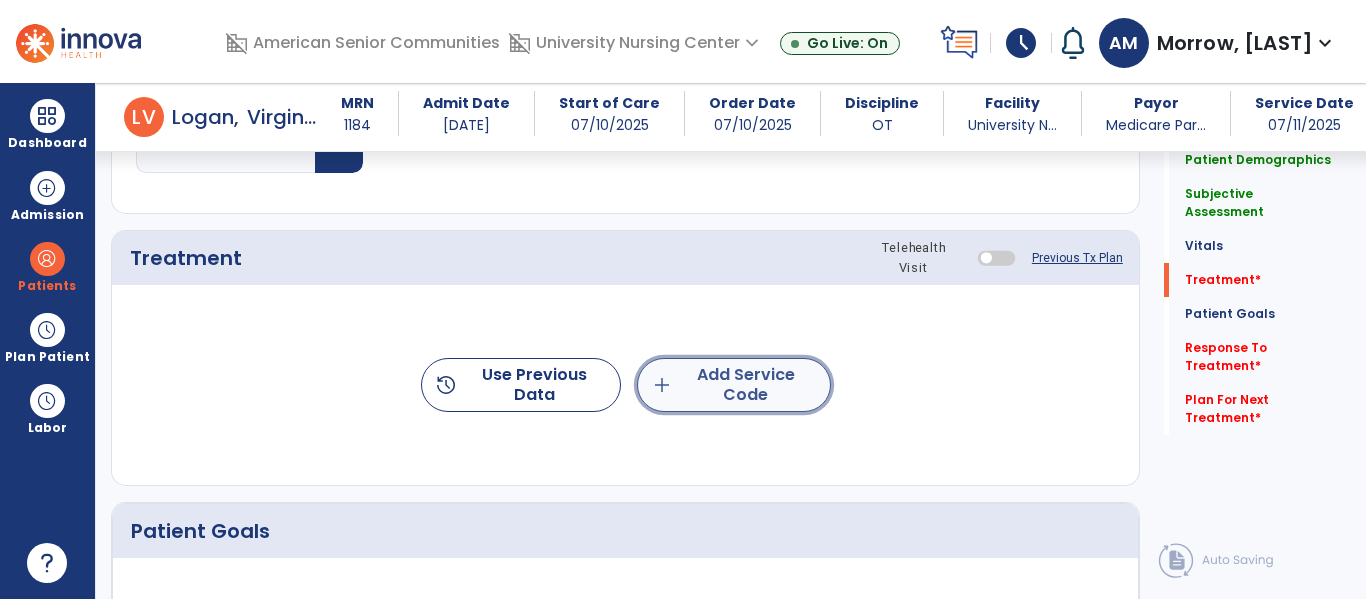 click on "add" 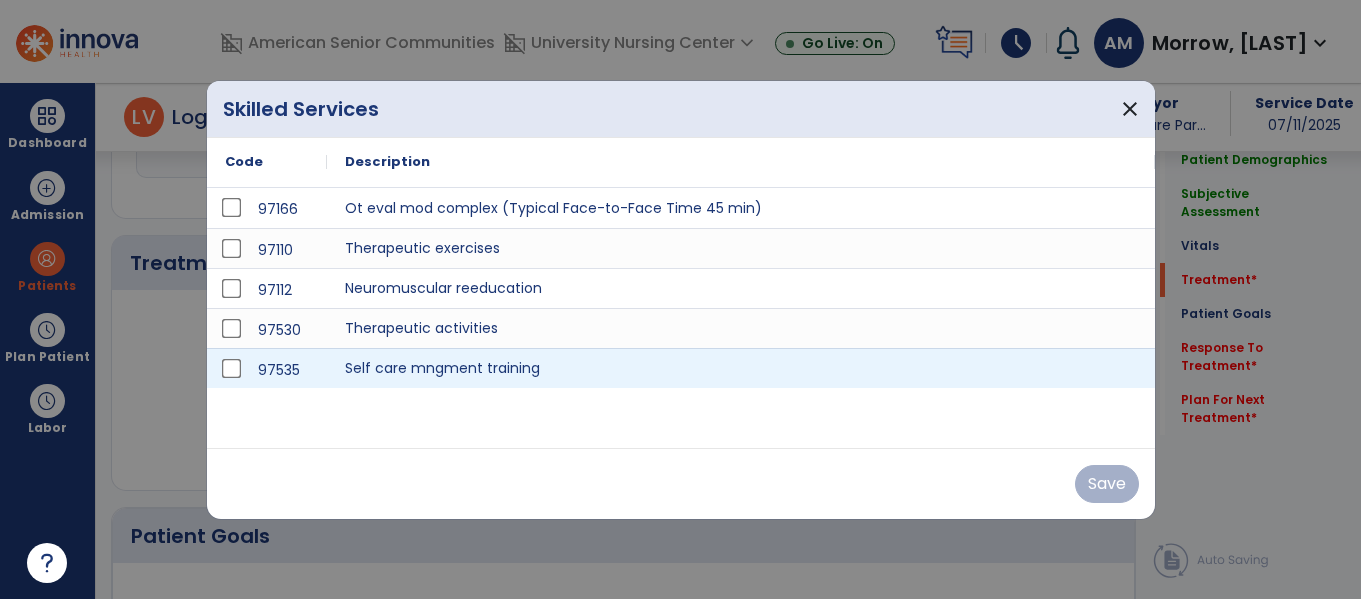 scroll, scrollTop: 1059, scrollLeft: 0, axis: vertical 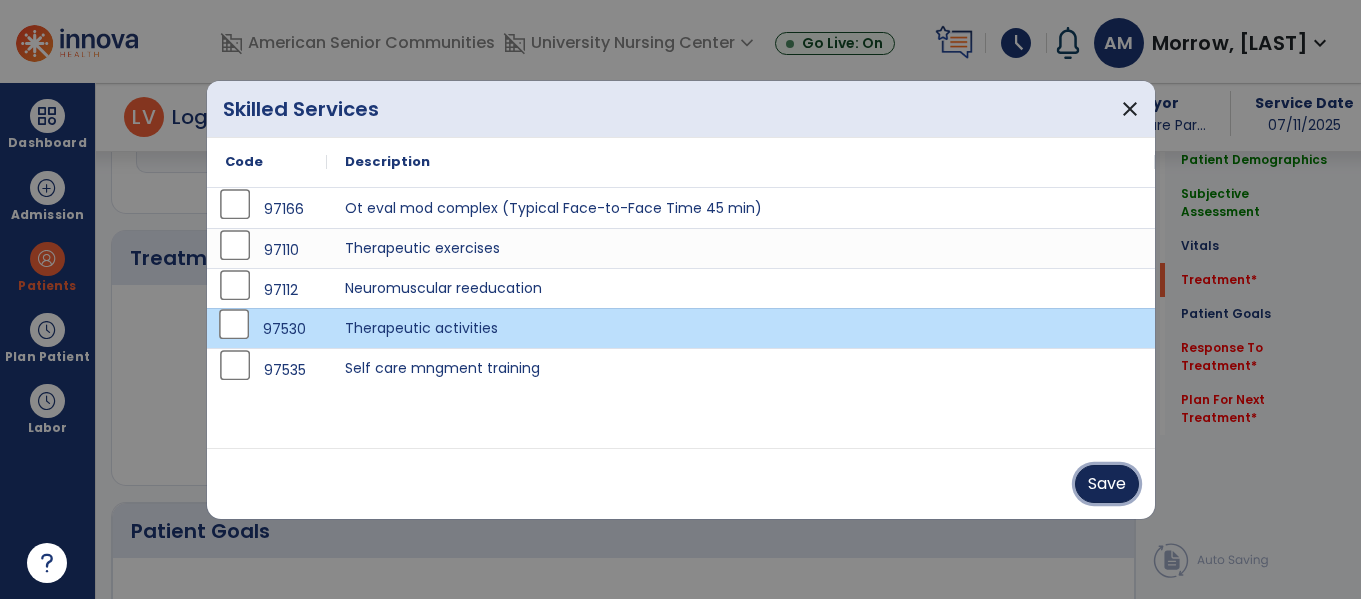 click on "Save" at bounding box center (1107, 484) 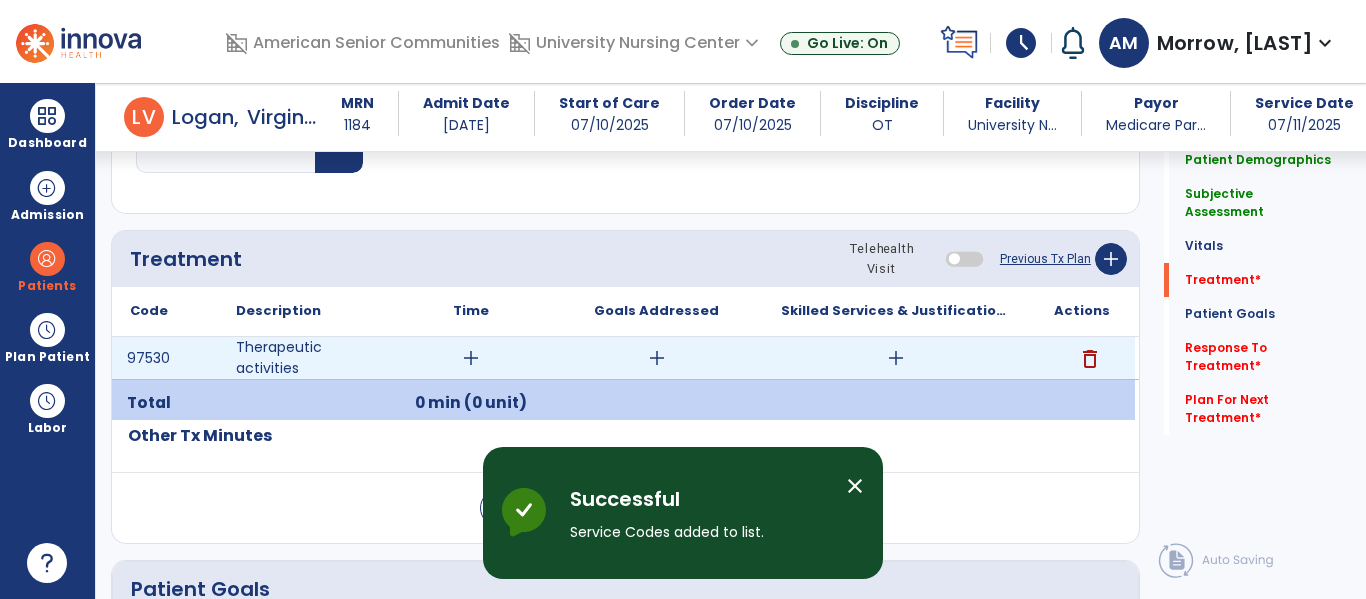 click on "add" at bounding box center [471, 358] 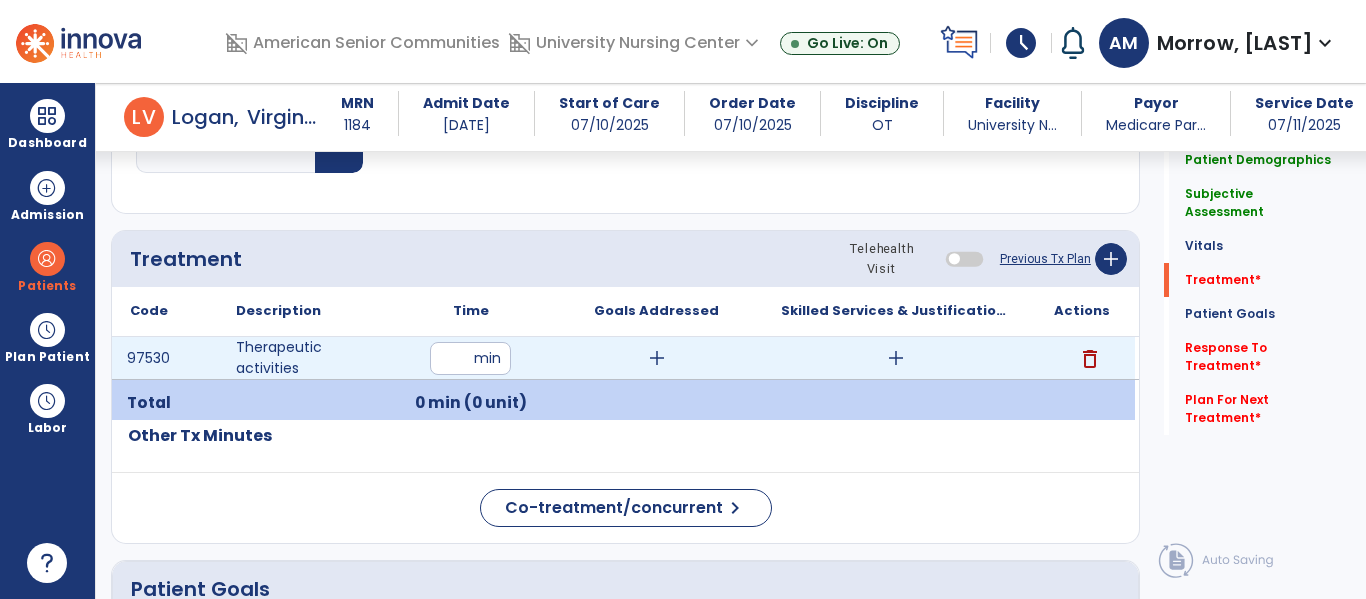 type on "**" 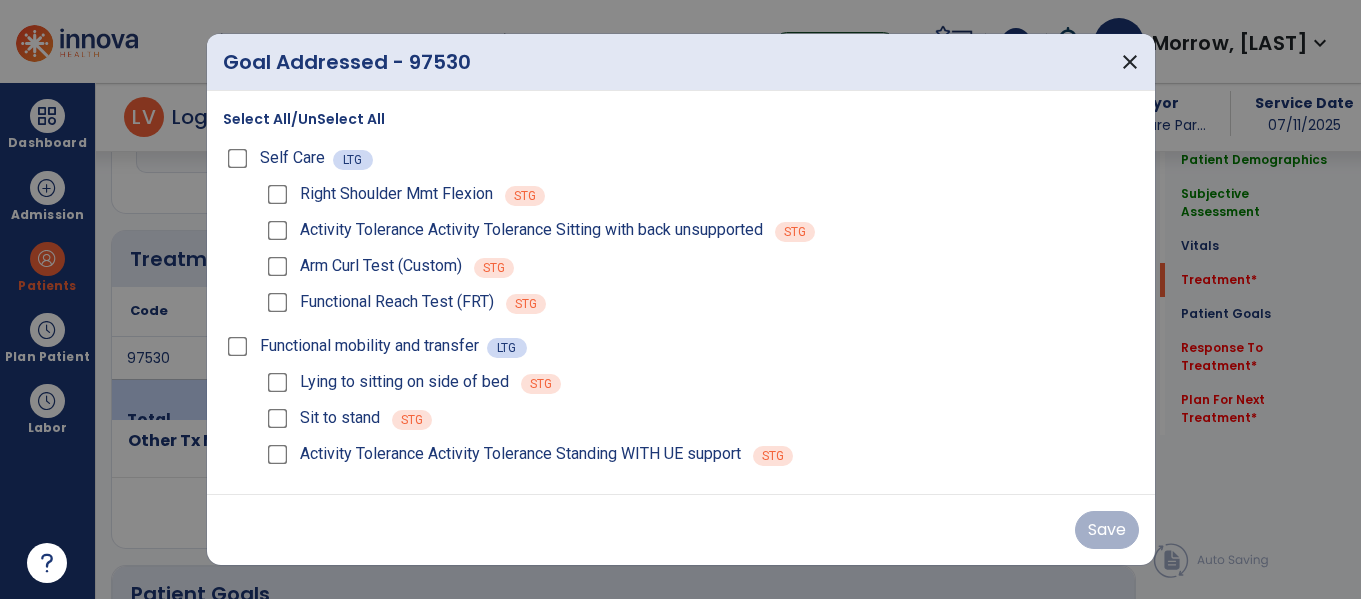 scroll, scrollTop: 1059, scrollLeft: 0, axis: vertical 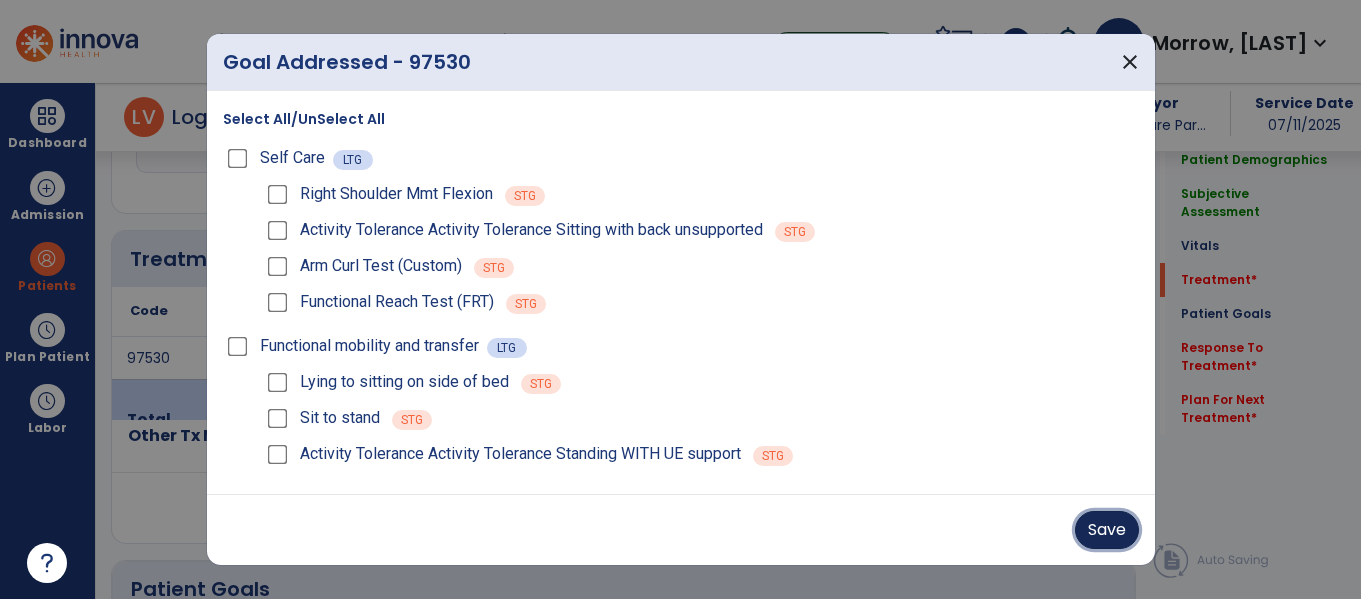 click on "Save" at bounding box center [1107, 530] 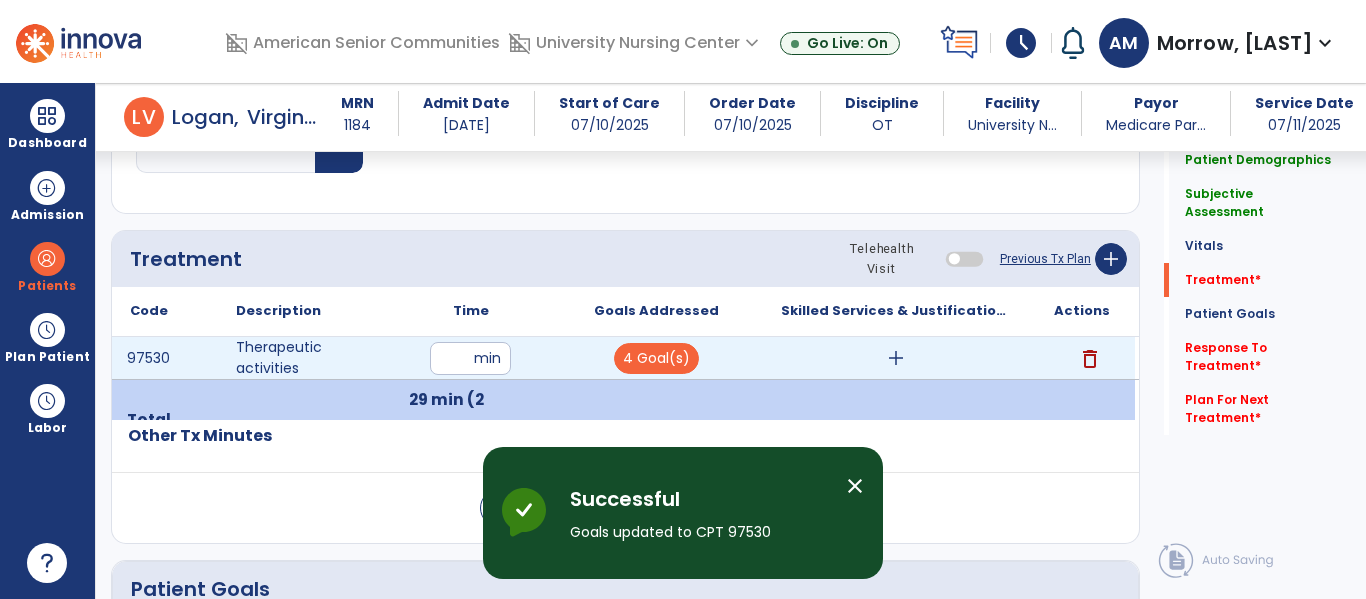 click on "add" at bounding box center [896, 358] 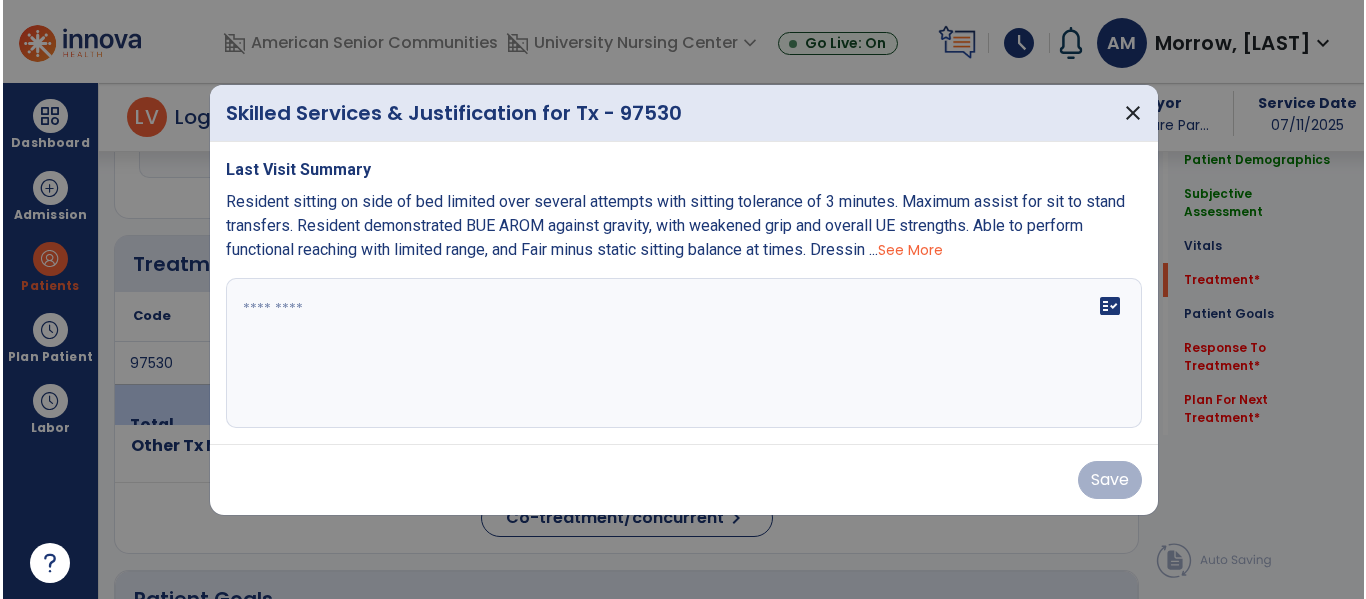 scroll, scrollTop: 1059, scrollLeft: 0, axis: vertical 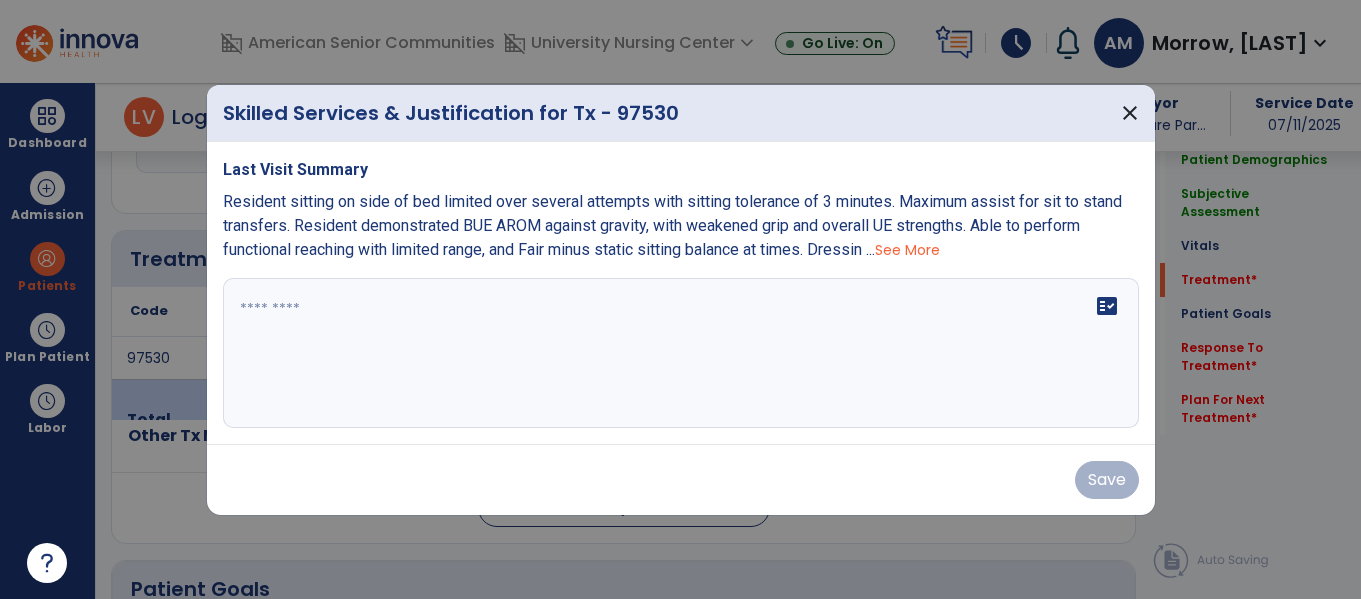 click on "fact_check" at bounding box center (681, 353) 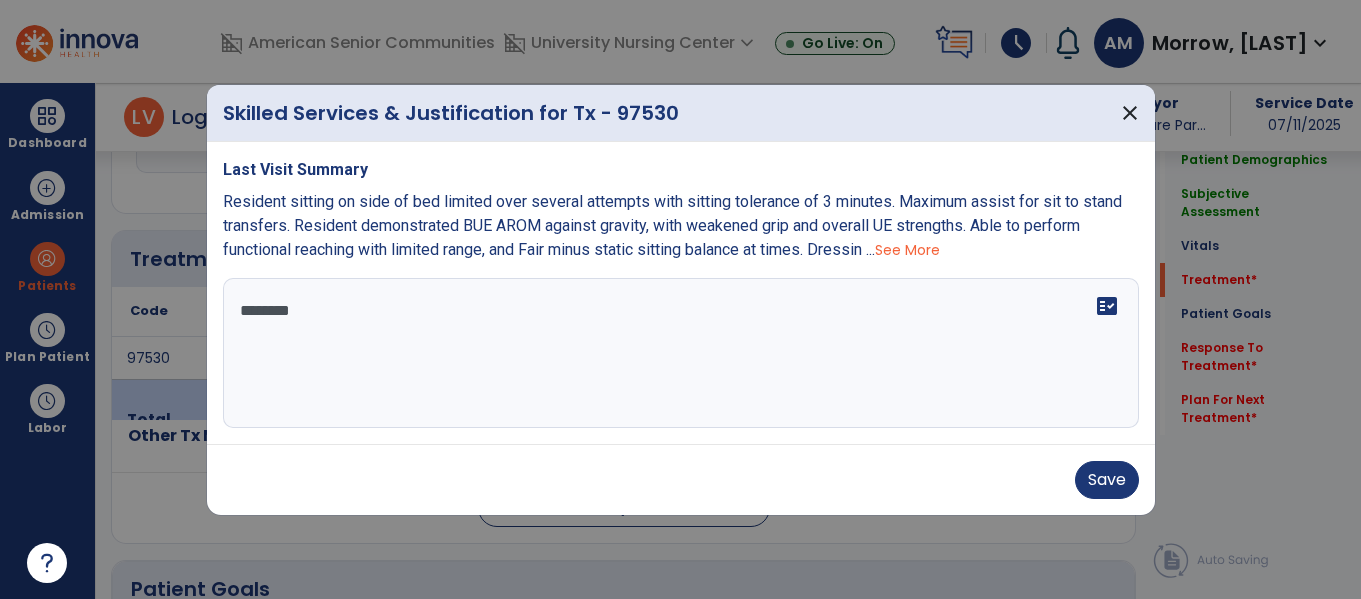 type on "*********" 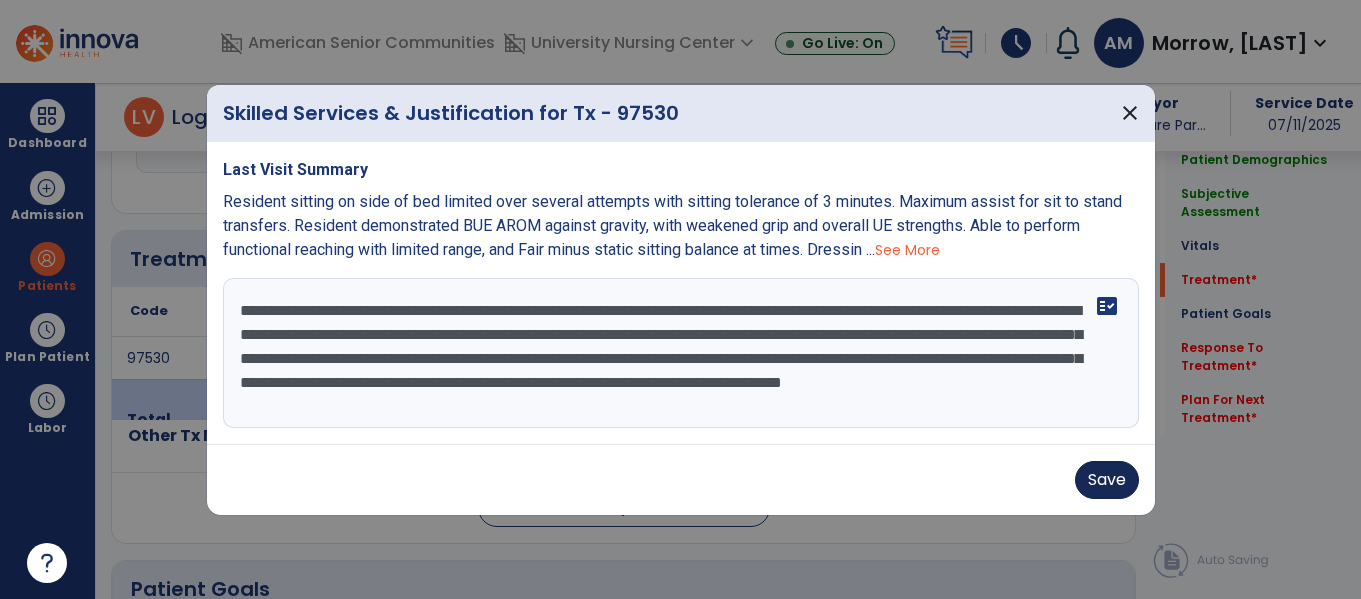 type on "**********" 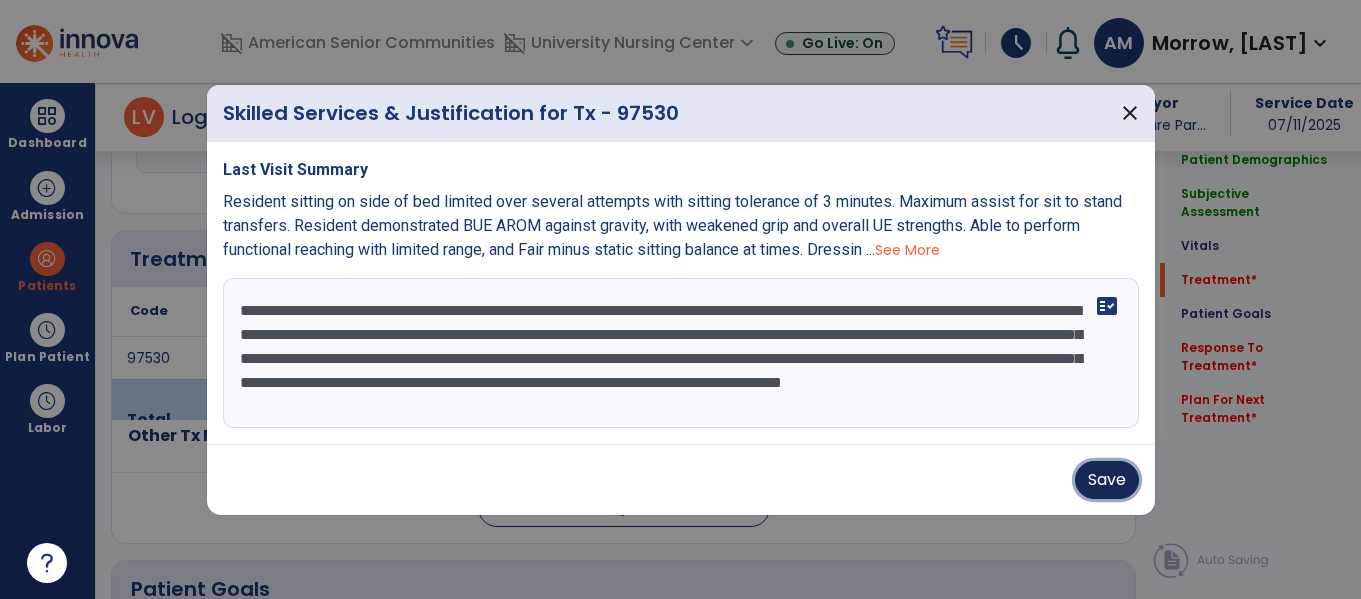 click on "Save" at bounding box center (1107, 480) 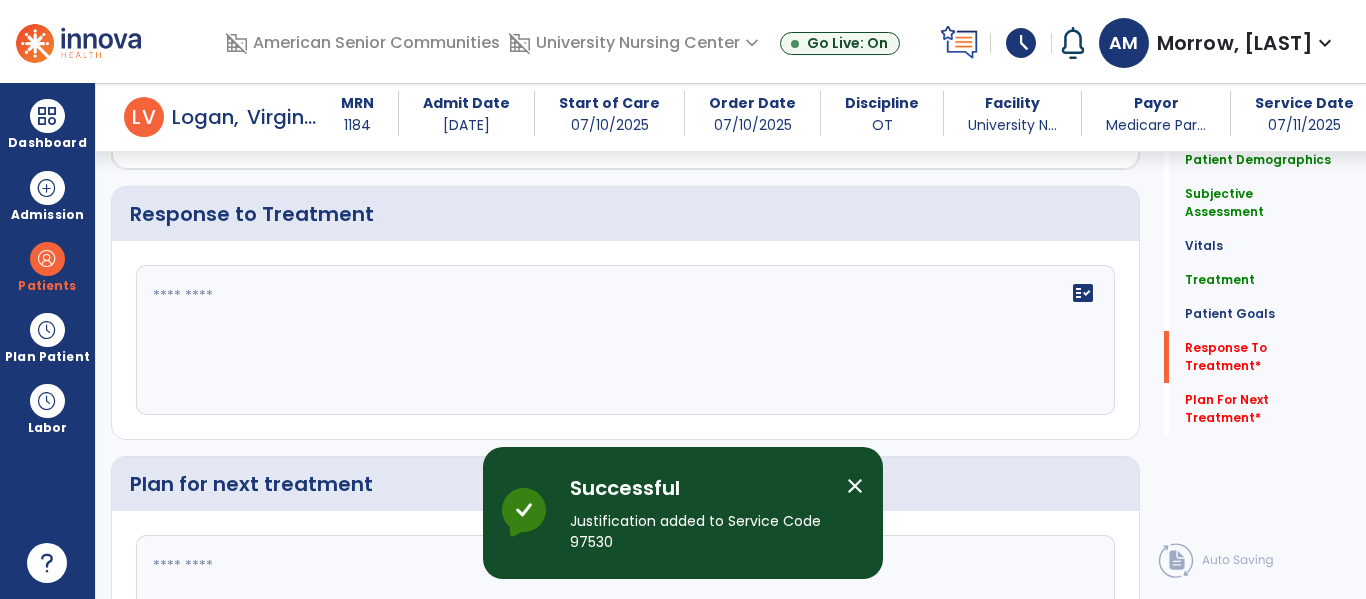 scroll, scrollTop: 2810, scrollLeft: 0, axis: vertical 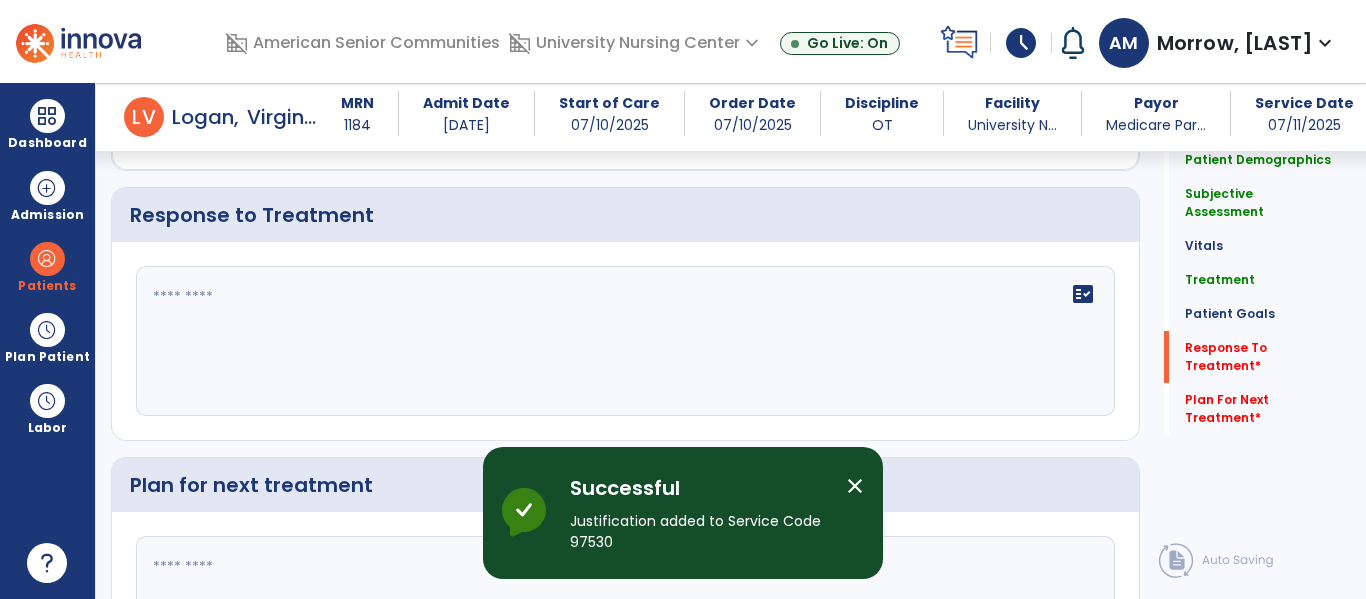 click on "fact_check" 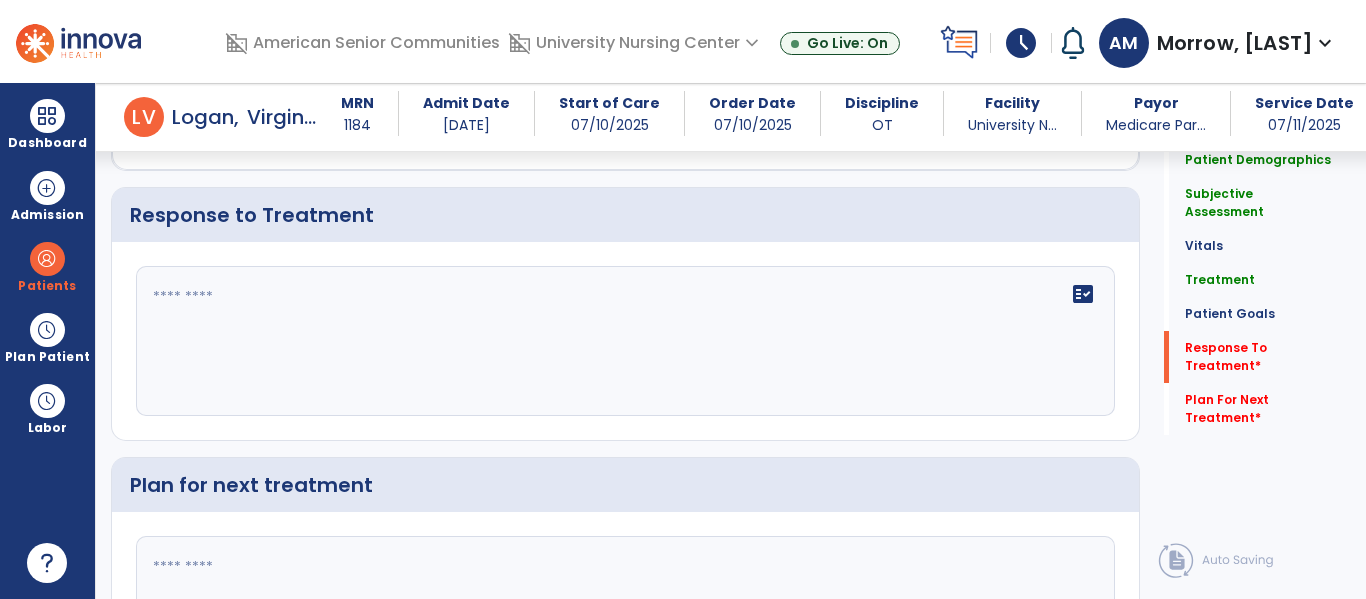 click 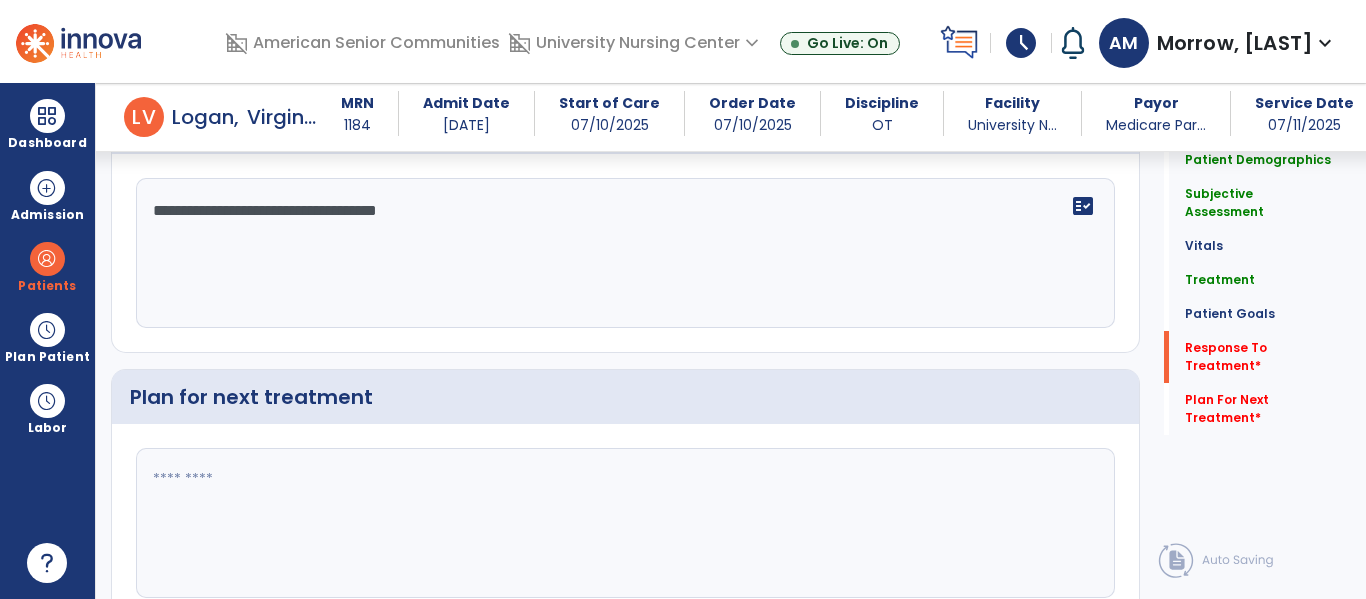 scroll, scrollTop: 2900, scrollLeft: 0, axis: vertical 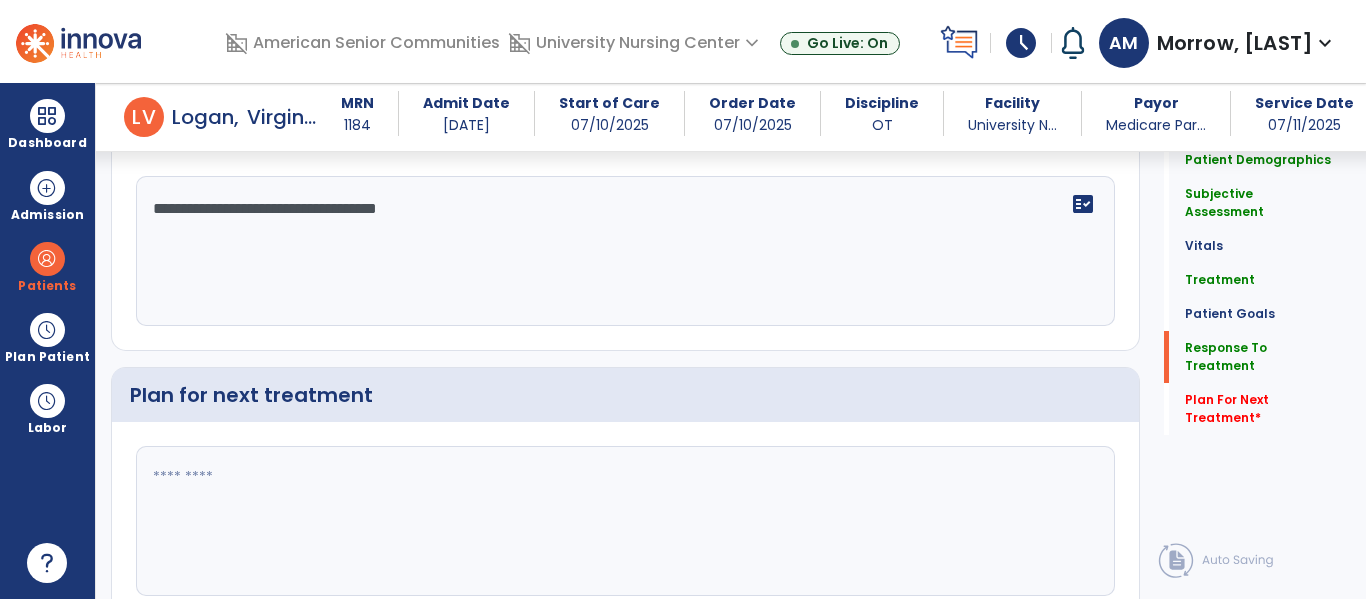 type on "**********" 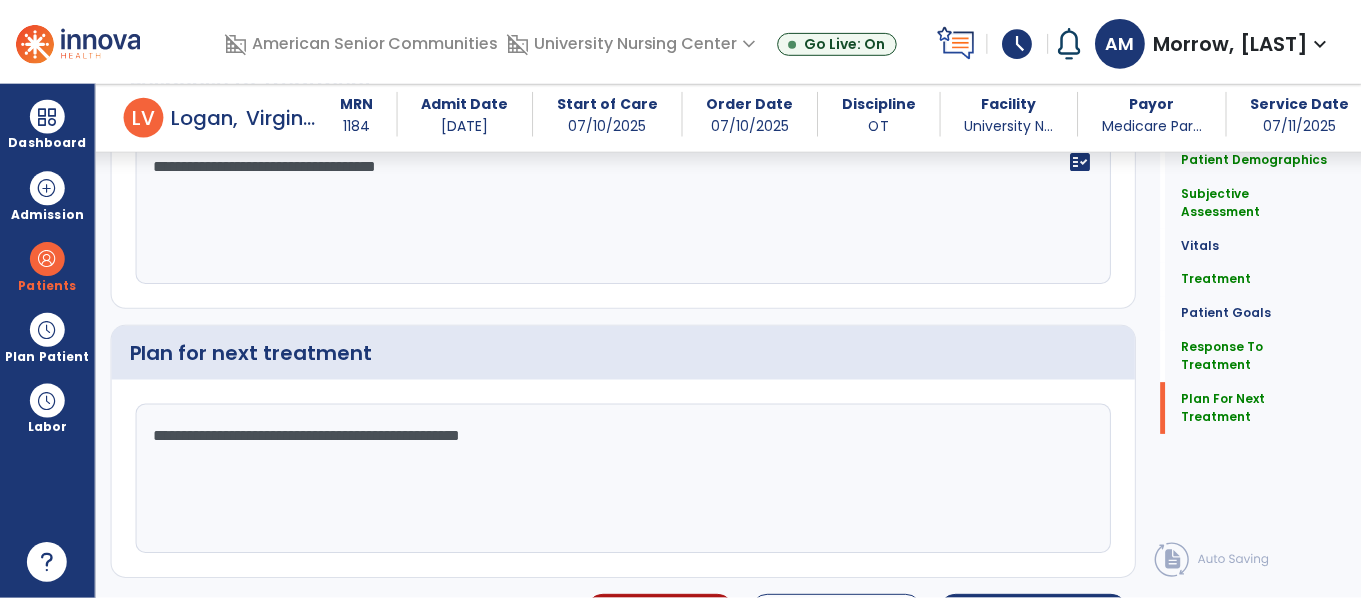 scroll, scrollTop: 2986, scrollLeft: 0, axis: vertical 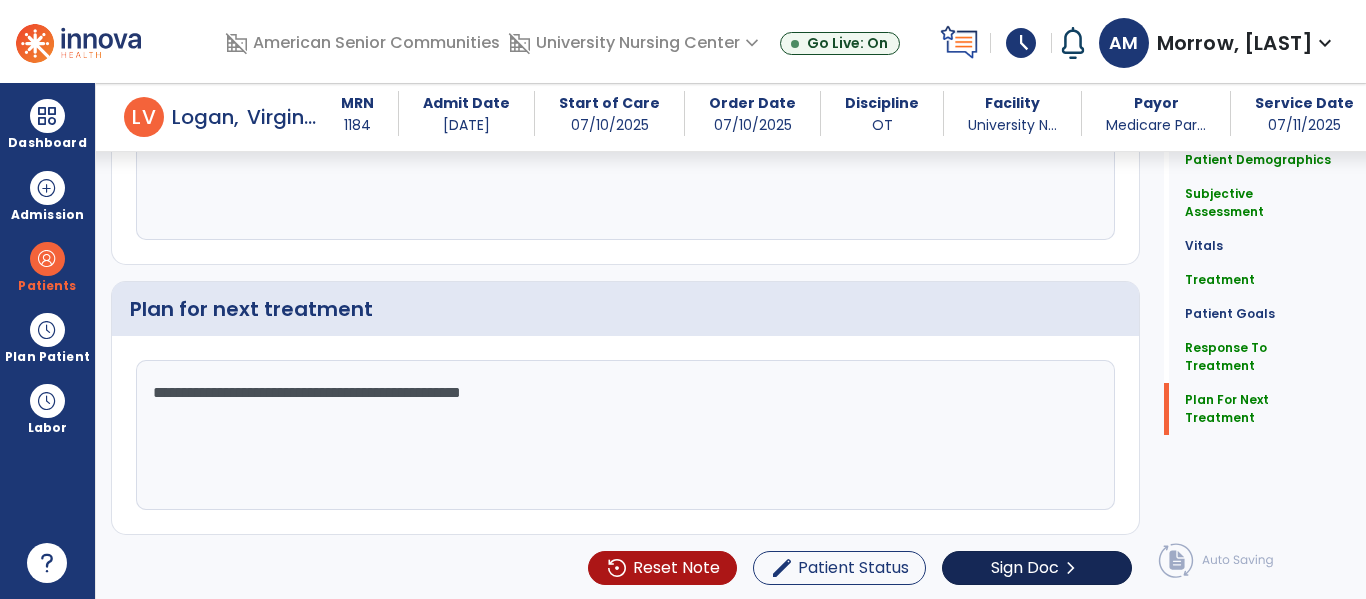type on "**********" 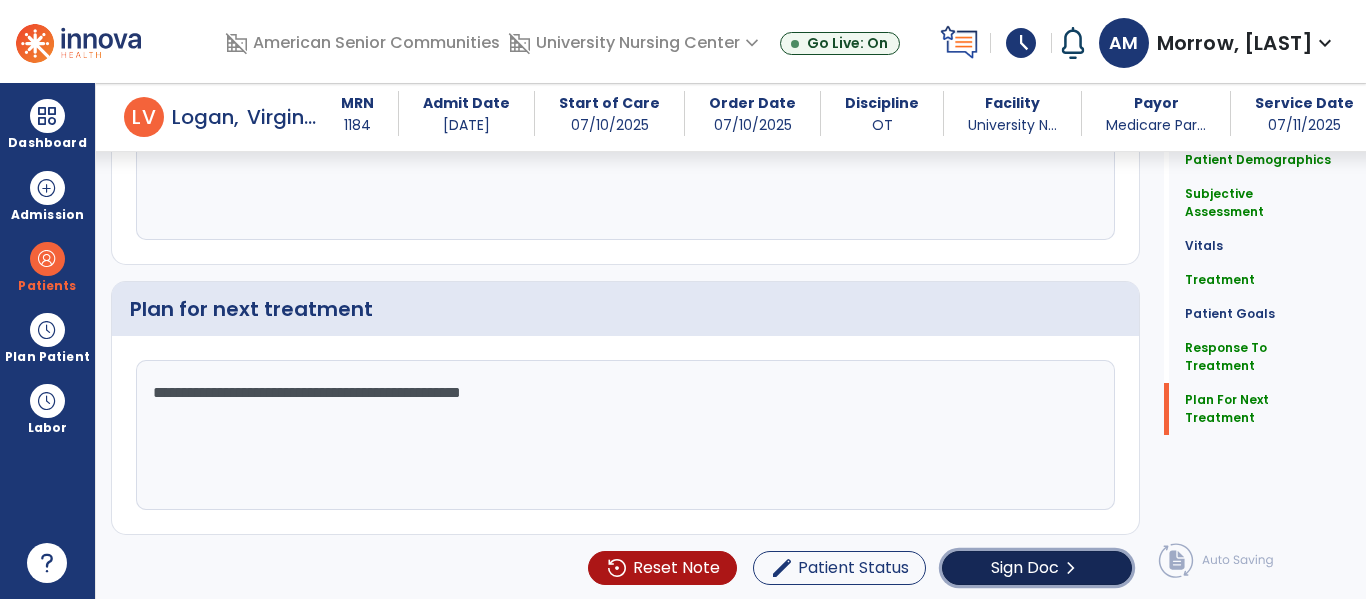 click on "Sign Doc  chevron_right" 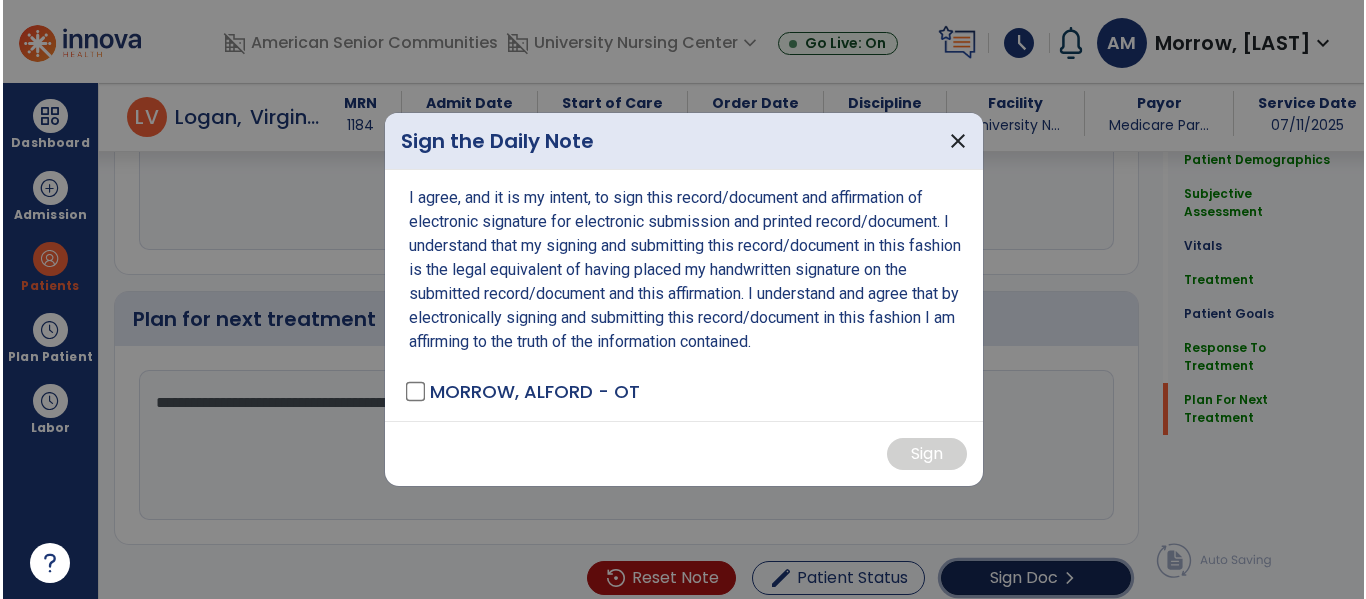 scroll, scrollTop: 2986, scrollLeft: 0, axis: vertical 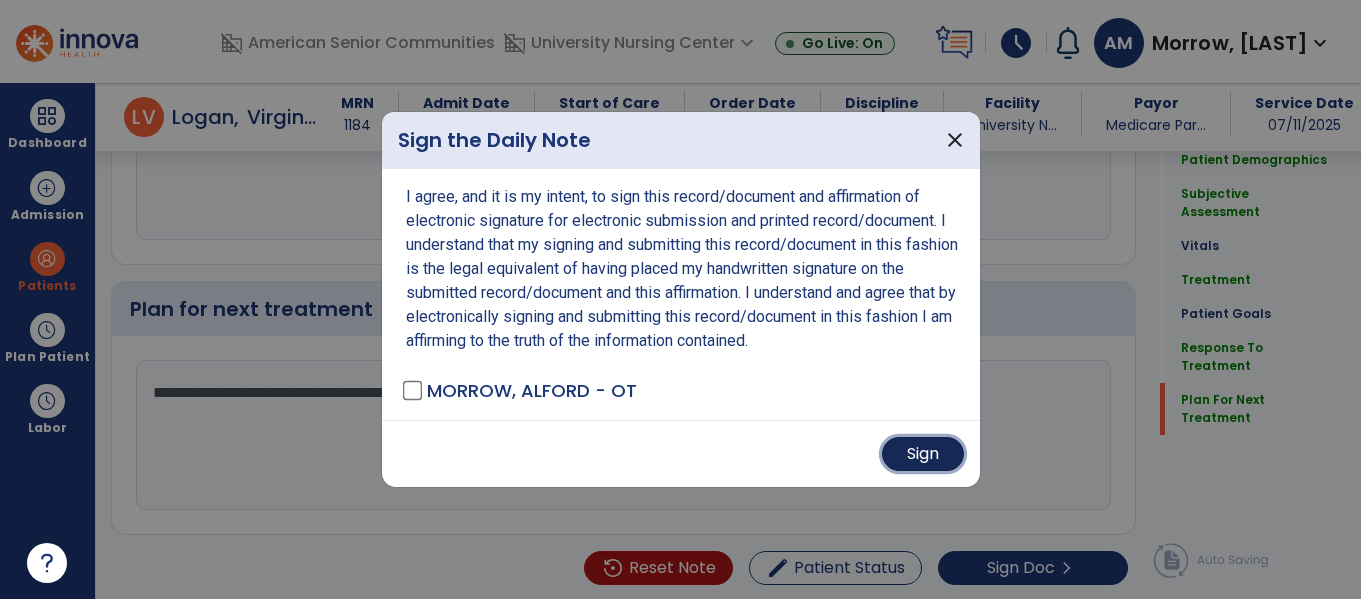 click on "Sign" at bounding box center [923, 454] 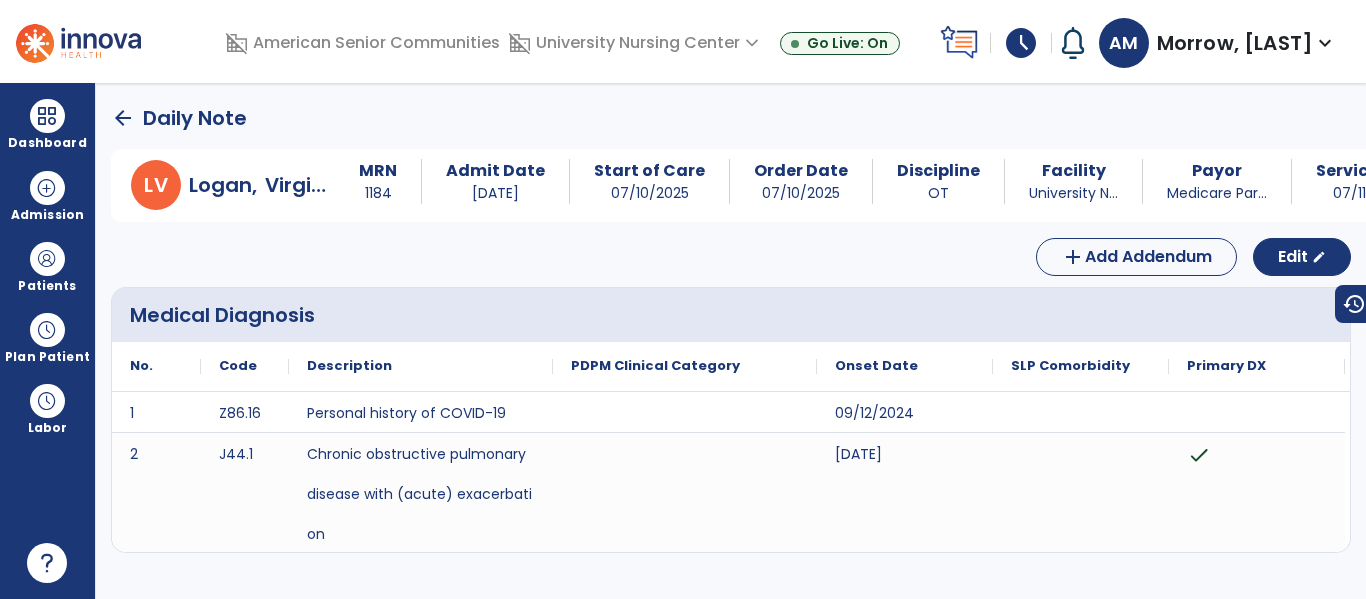 click on "arrow_back" 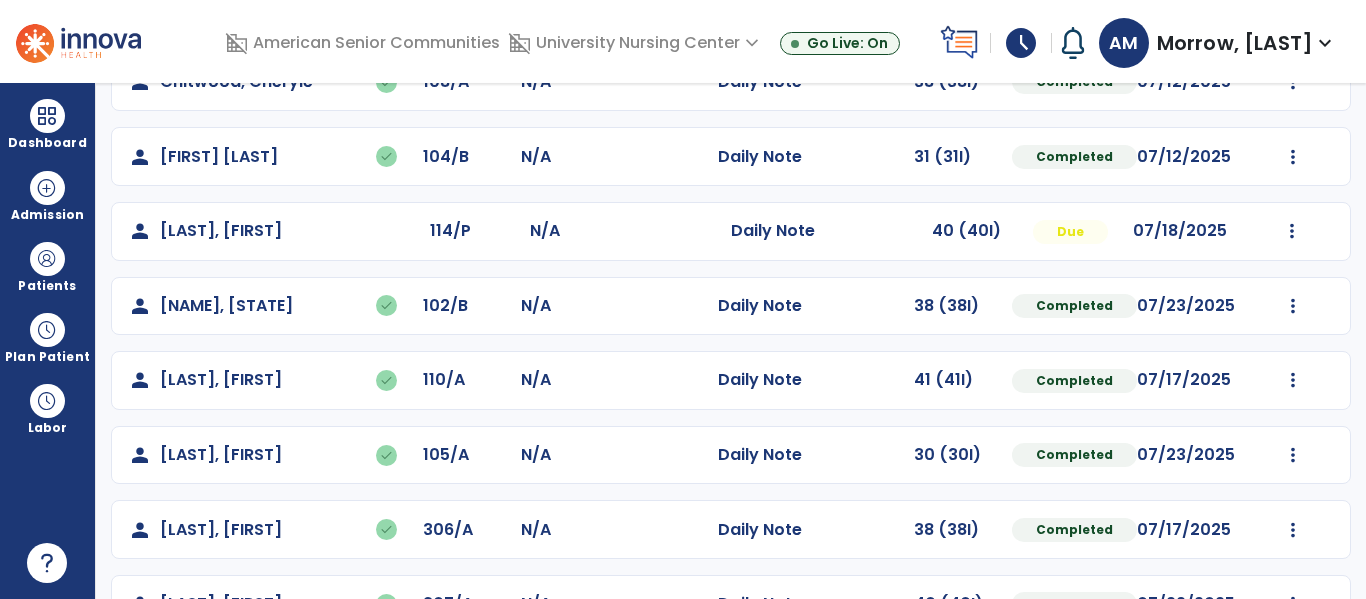 scroll, scrollTop: 360, scrollLeft: 0, axis: vertical 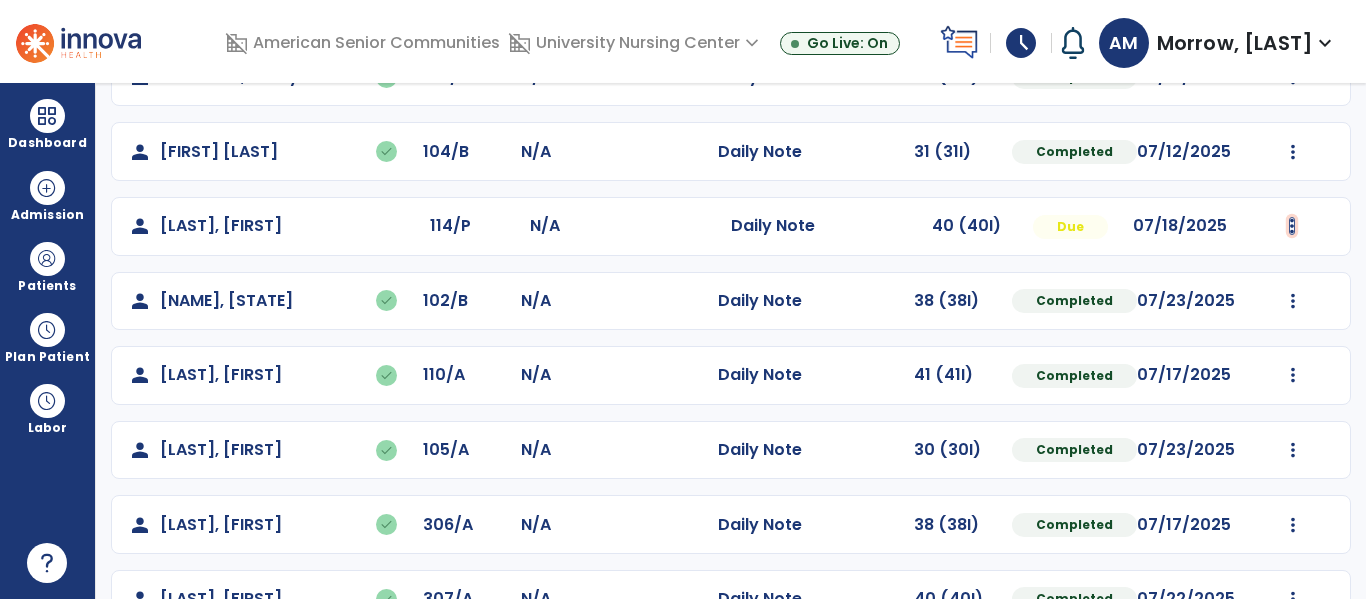 click at bounding box center (1293, -72) 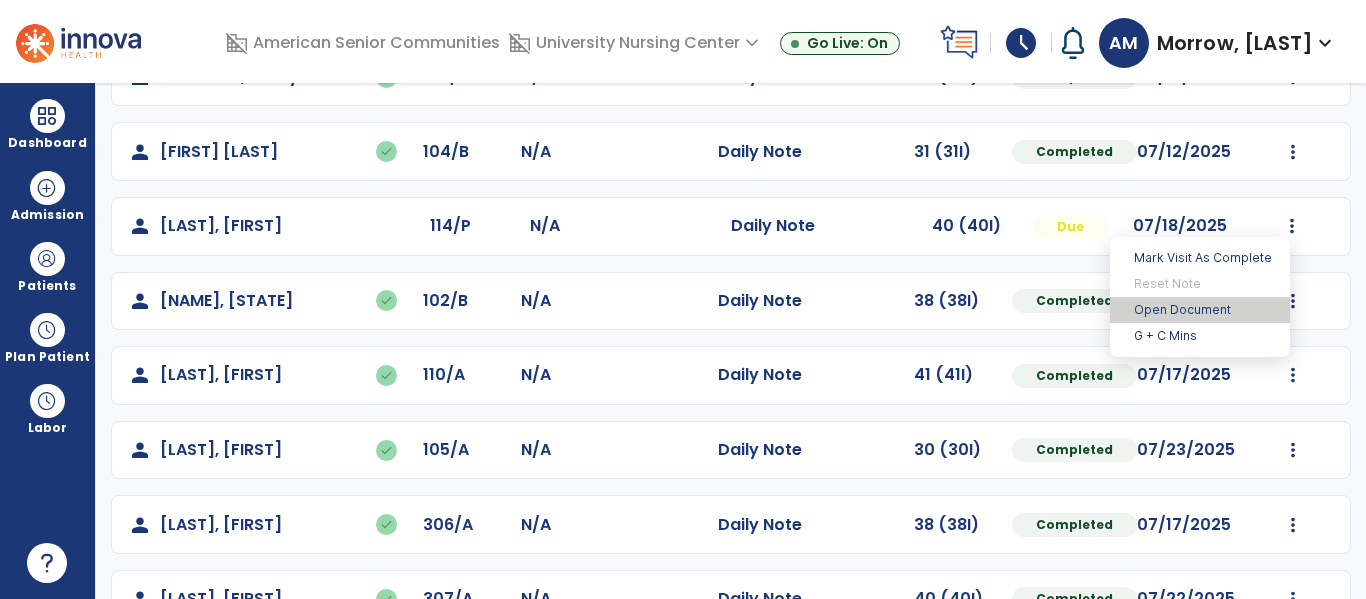 click on "Open Document" at bounding box center (1200, 310) 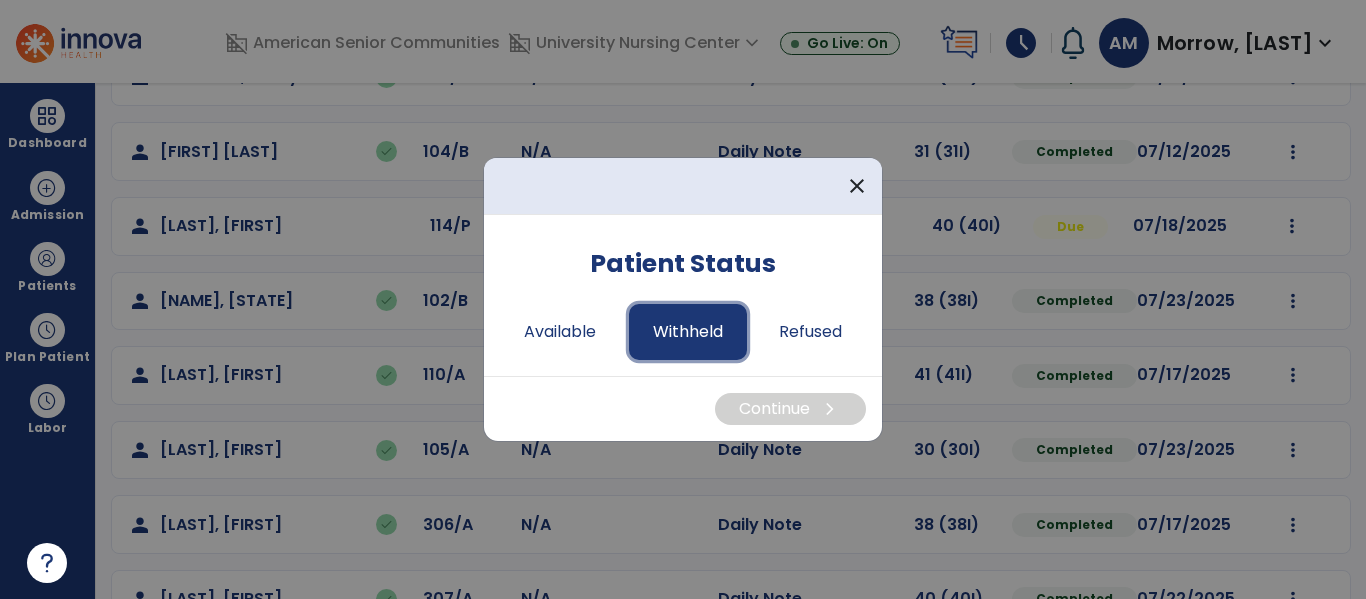 click on "Withheld" at bounding box center [688, 332] 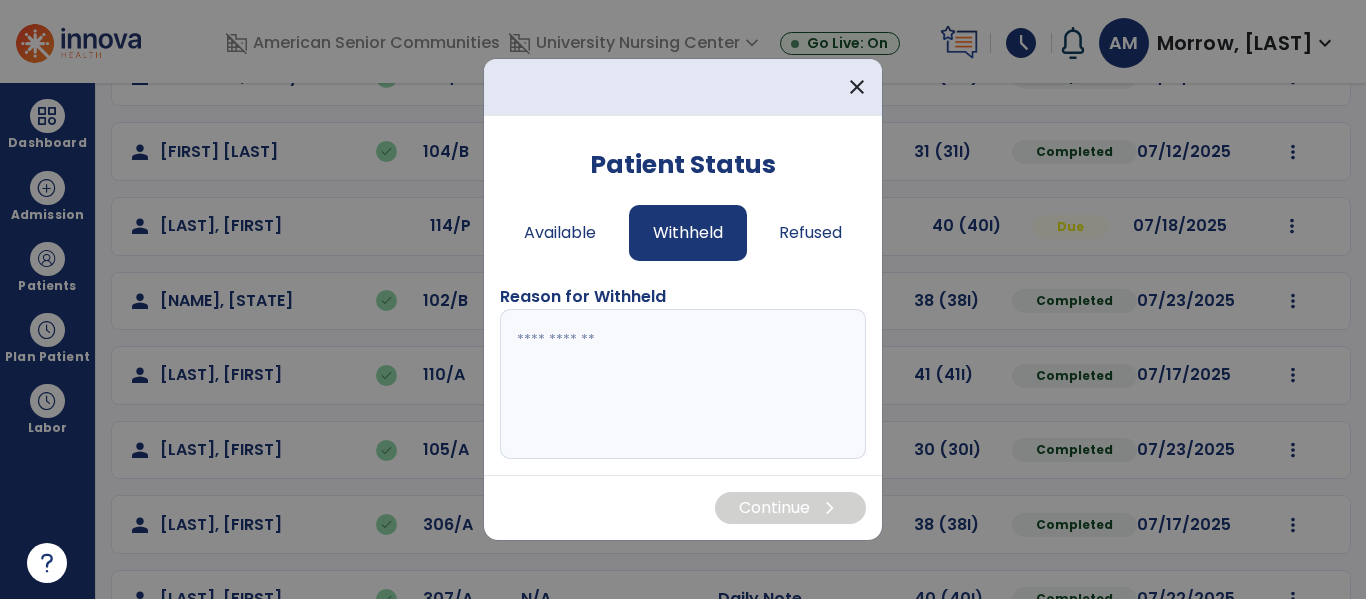 click at bounding box center [683, 384] 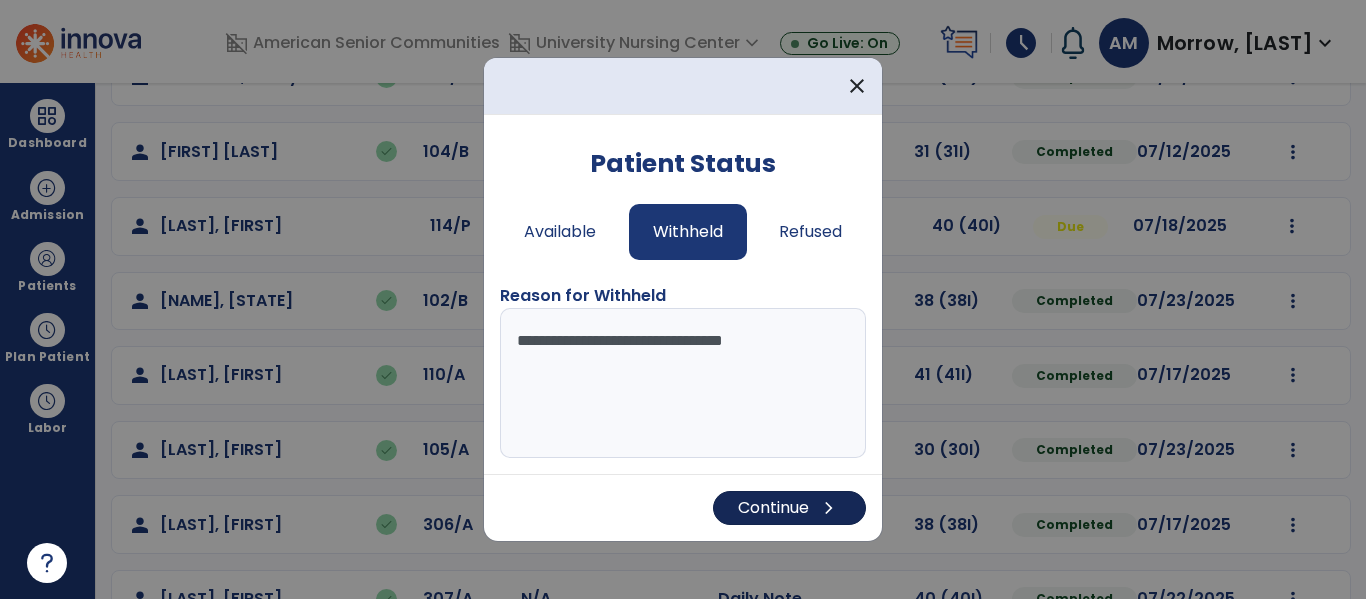 type on "**********" 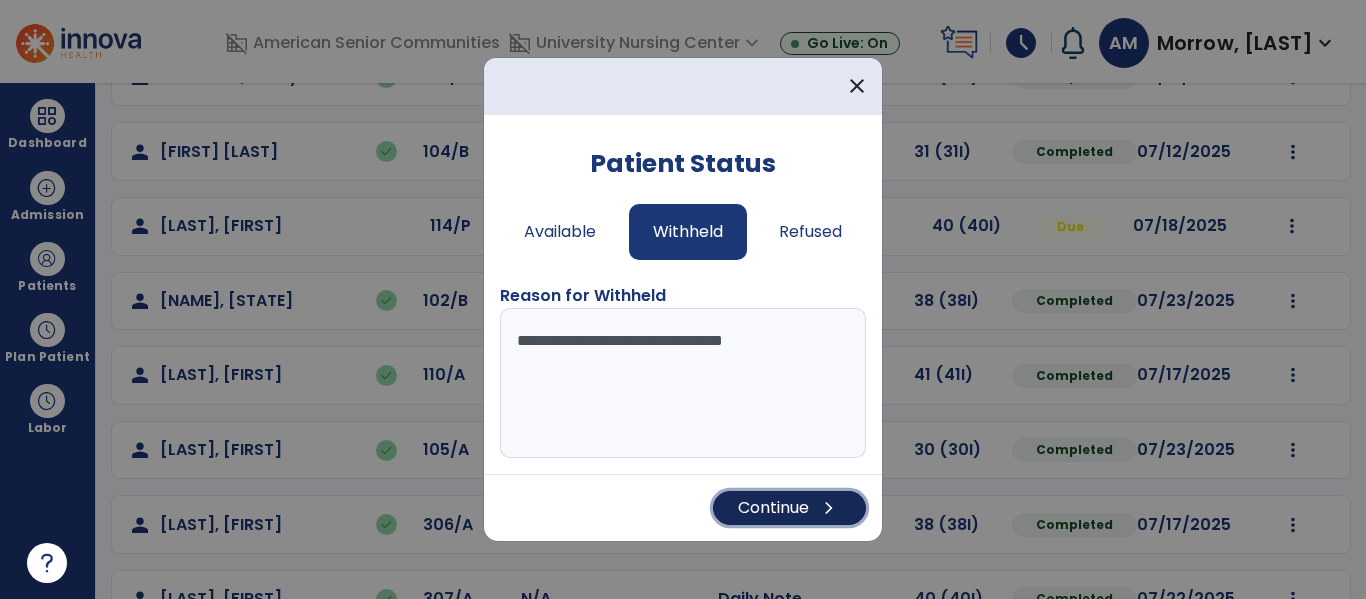 click on "Continue   chevron_right" at bounding box center (789, 508) 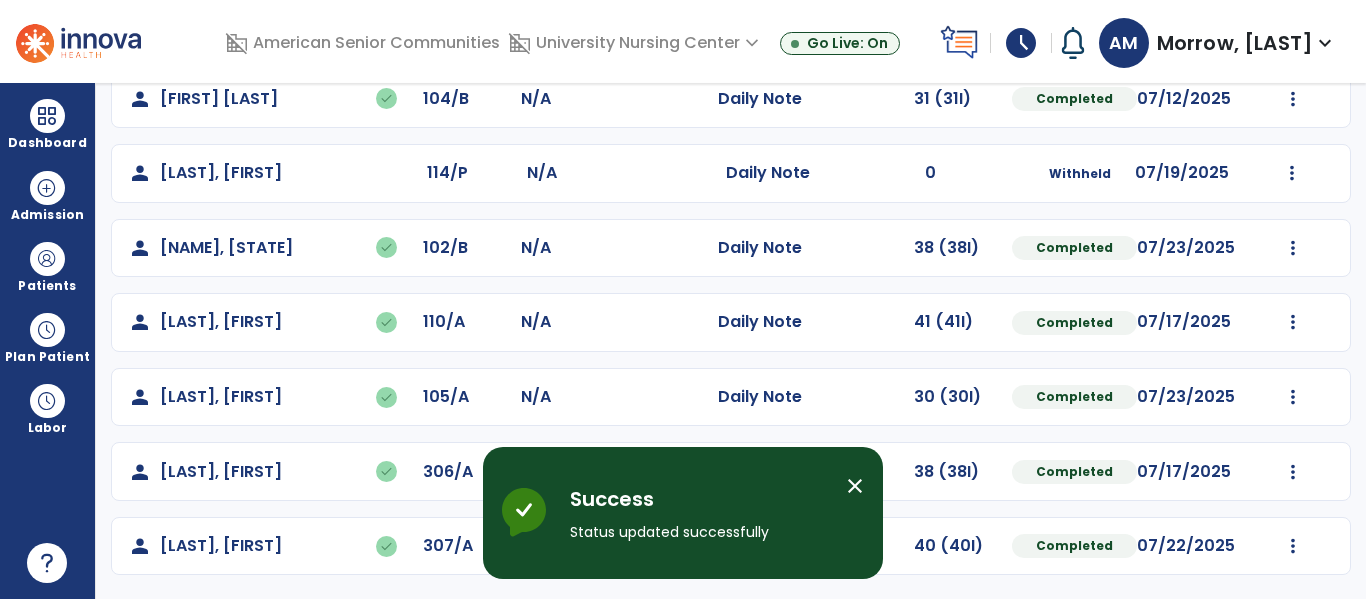 scroll, scrollTop: 0, scrollLeft: 0, axis: both 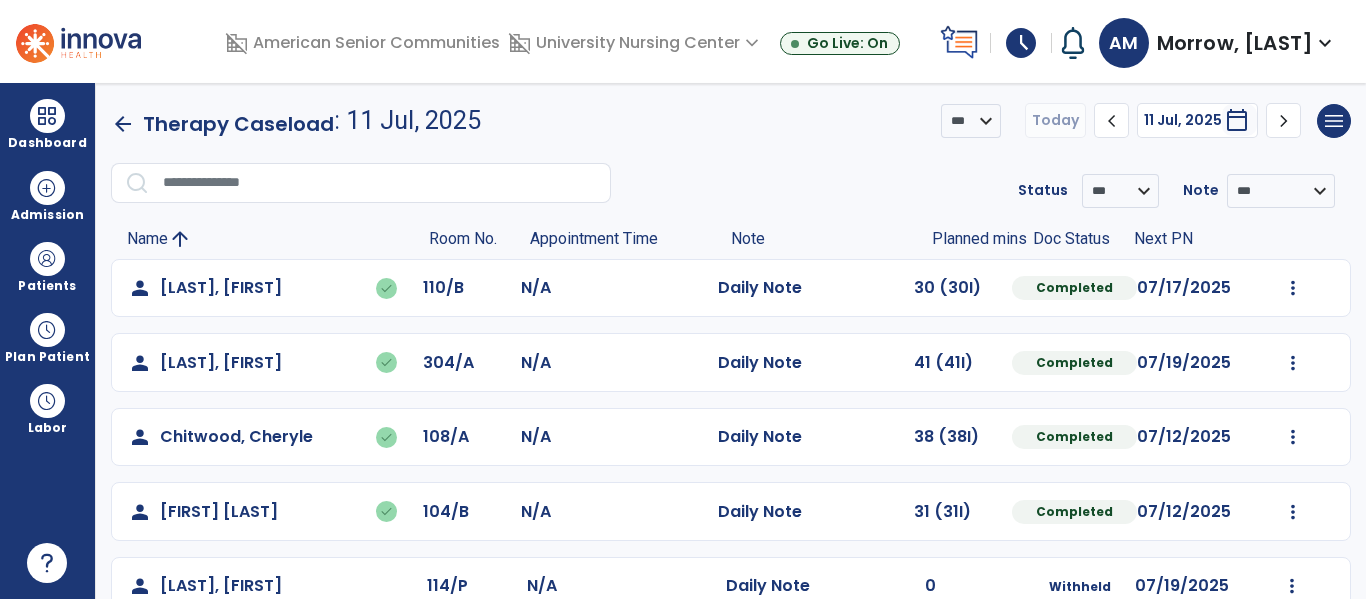 click on "expand_more" at bounding box center [1325, 43] 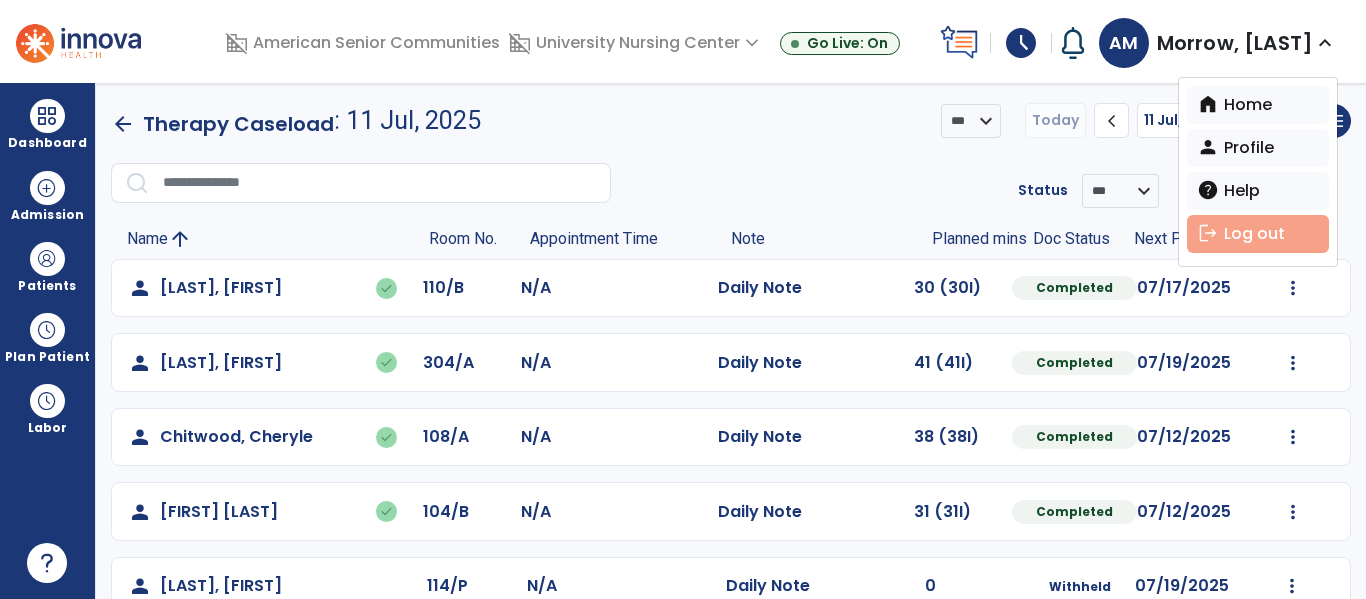 click on "logout   Log out" at bounding box center (1258, 234) 